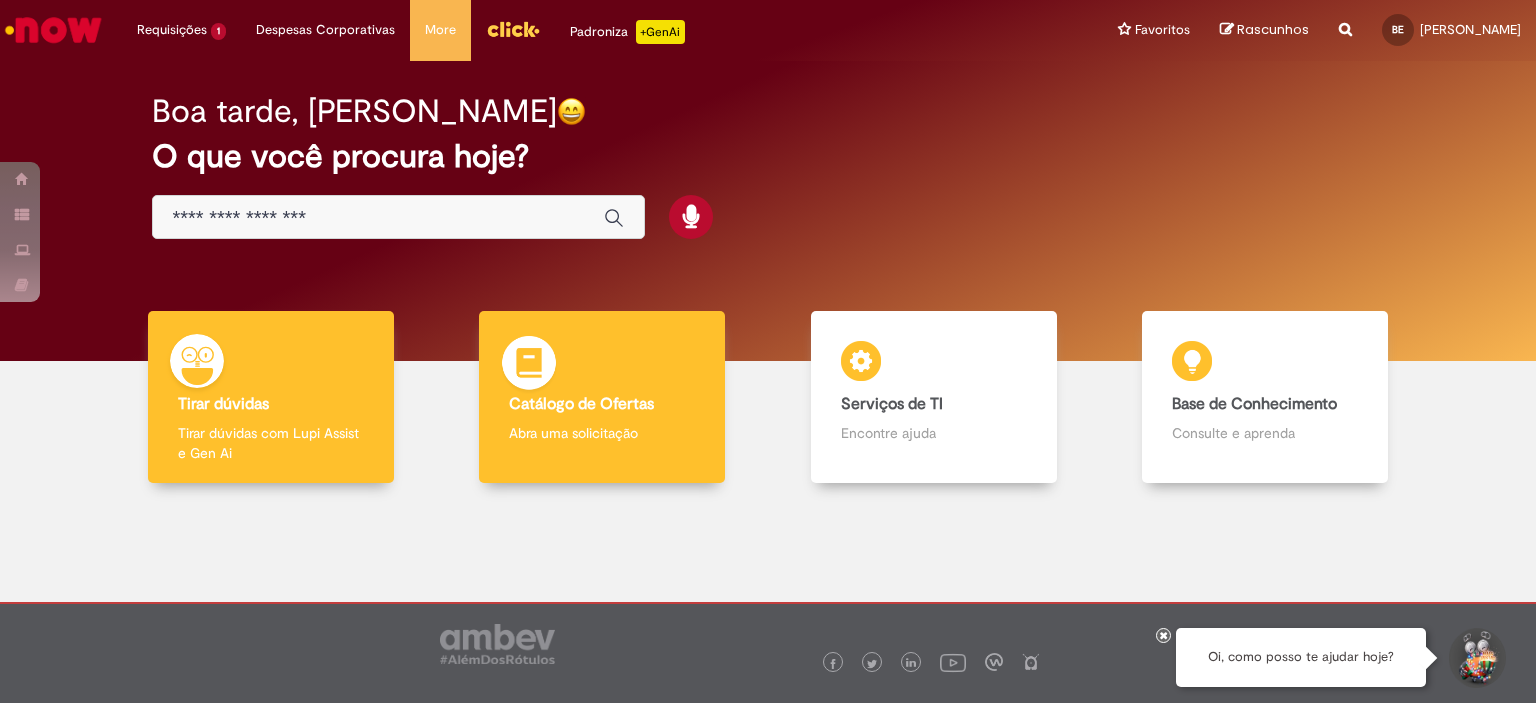 scroll, scrollTop: 0, scrollLeft: 0, axis: both 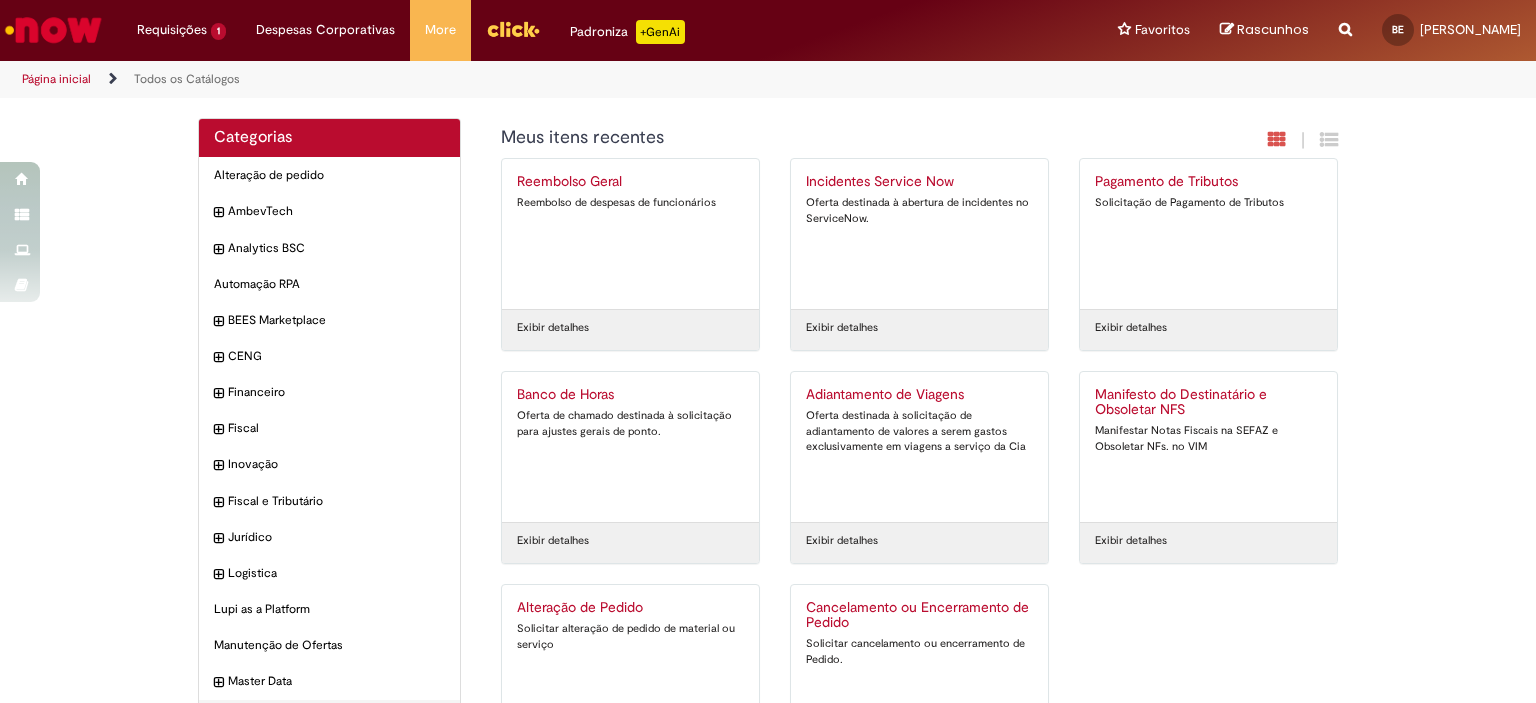 click at bounding box center (53, 30) 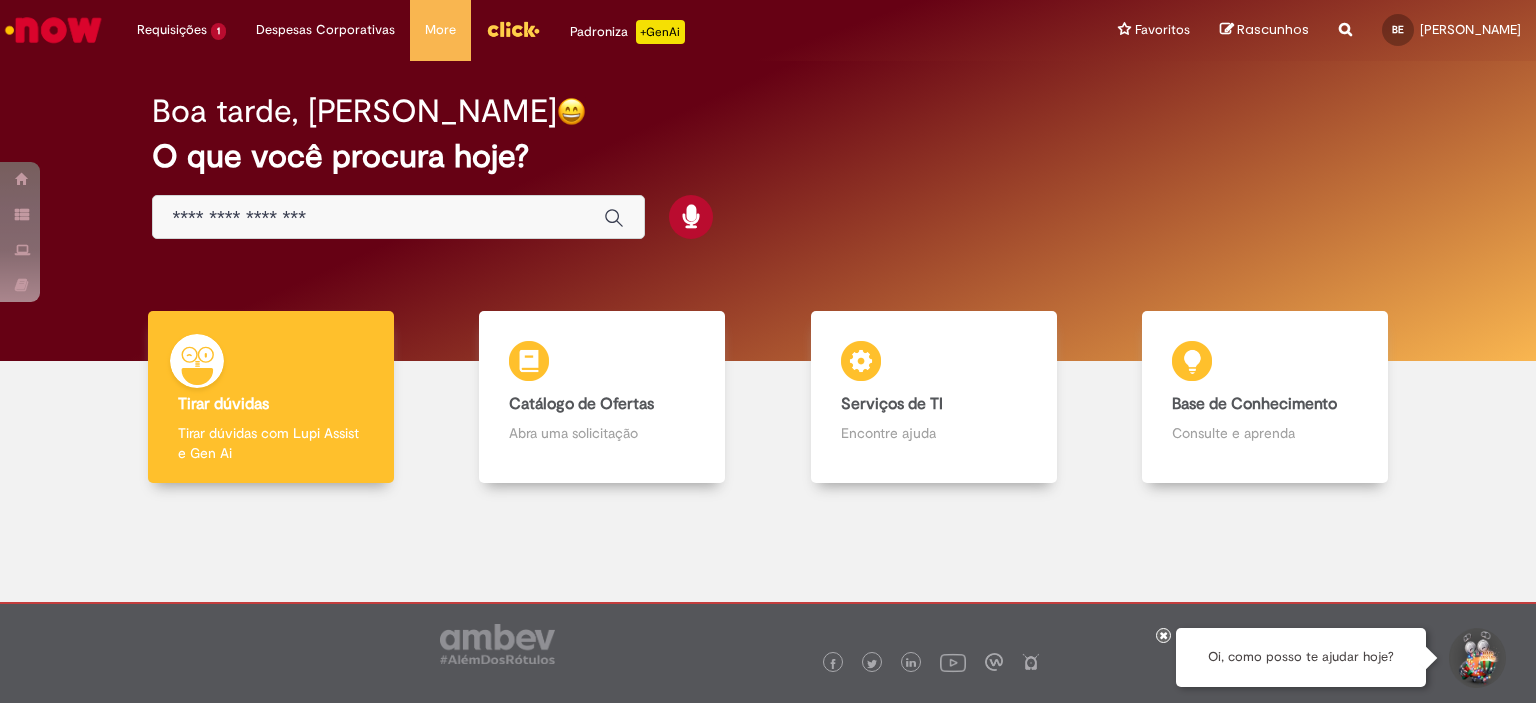scroll, scrollTop: 0, scrollLeft: 0, axis: both 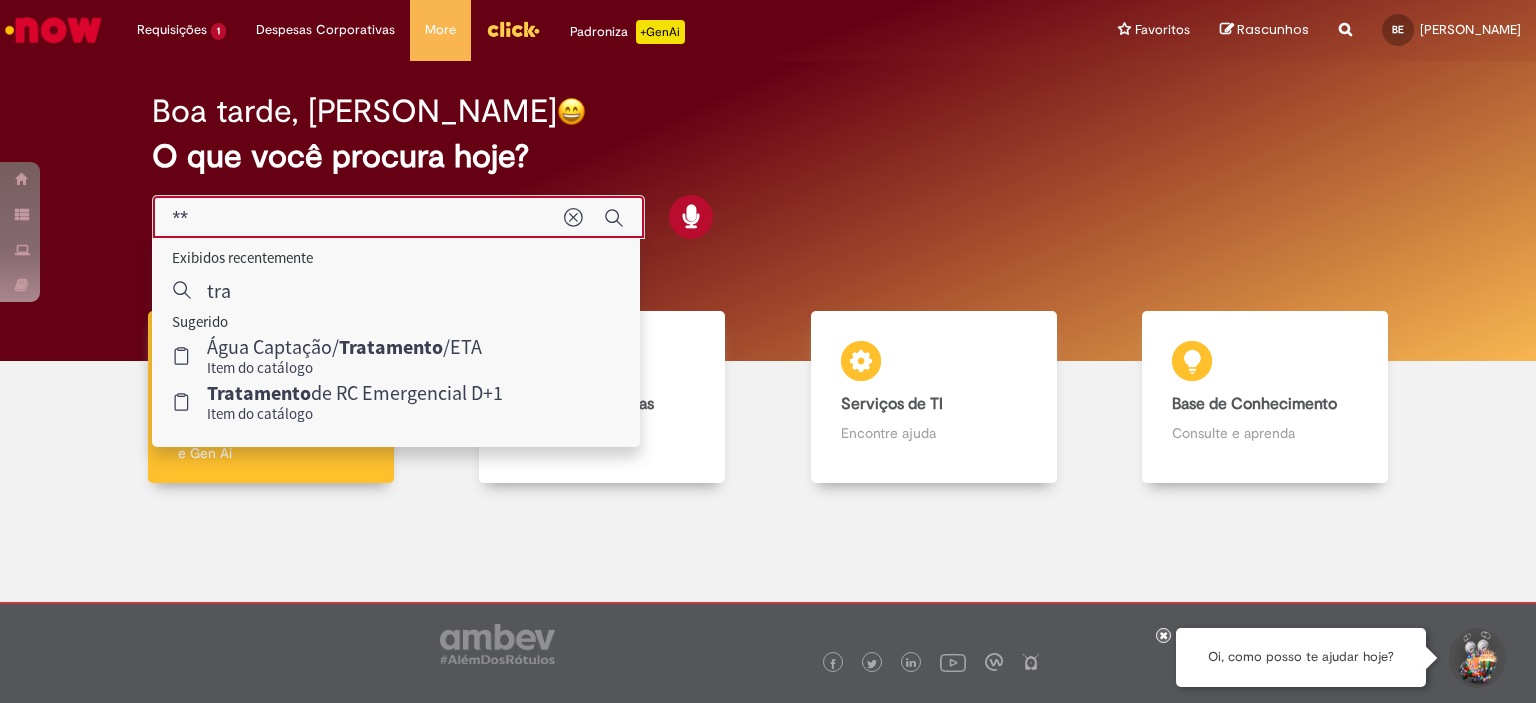 type on "*" 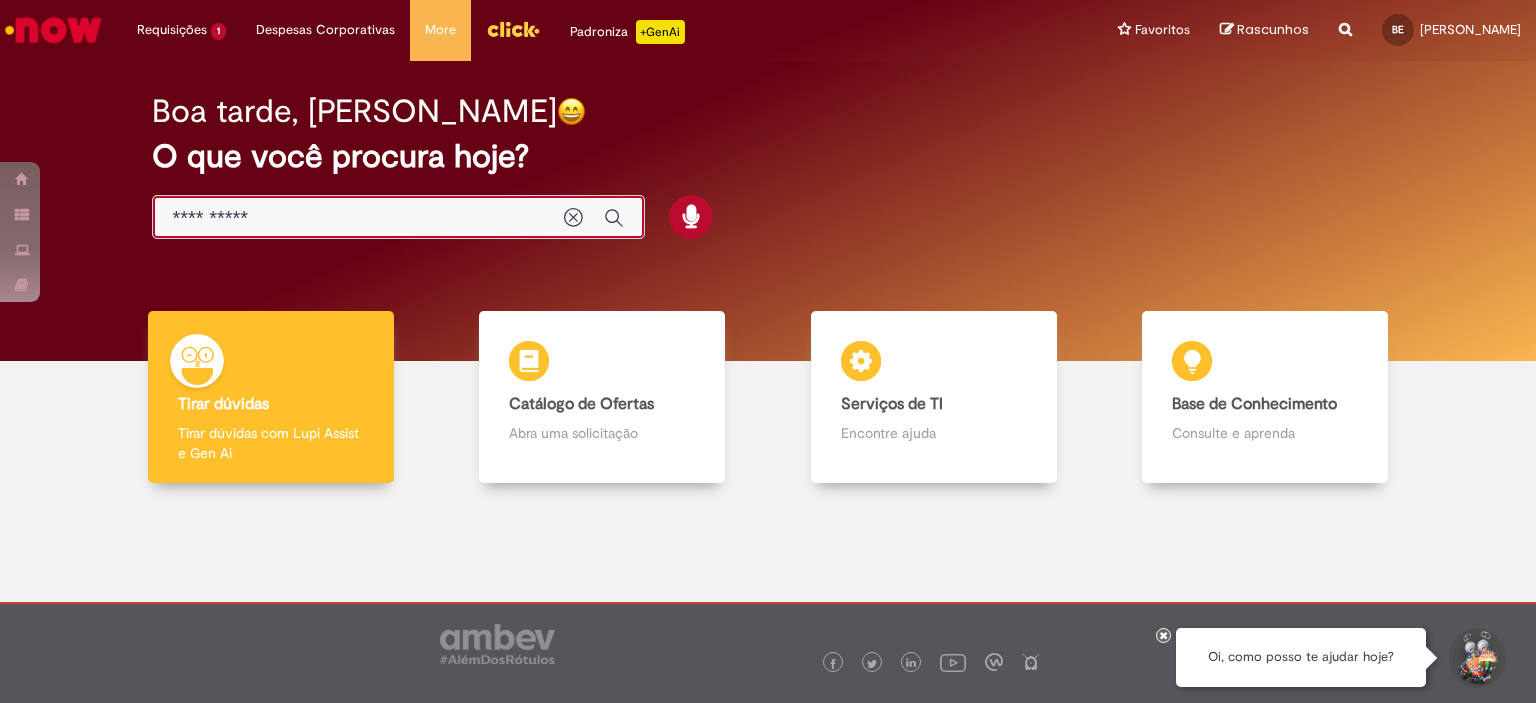 type on "**********" 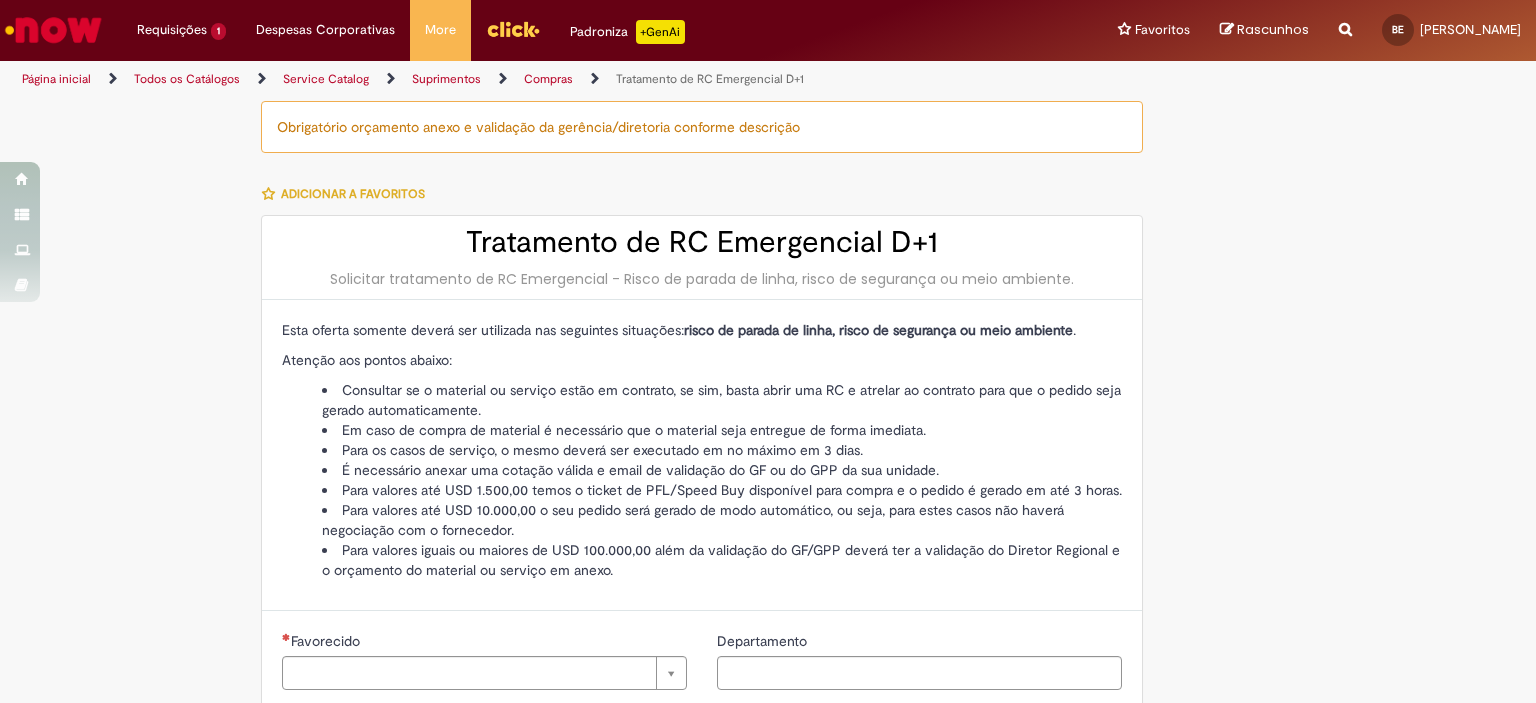 type on "********" 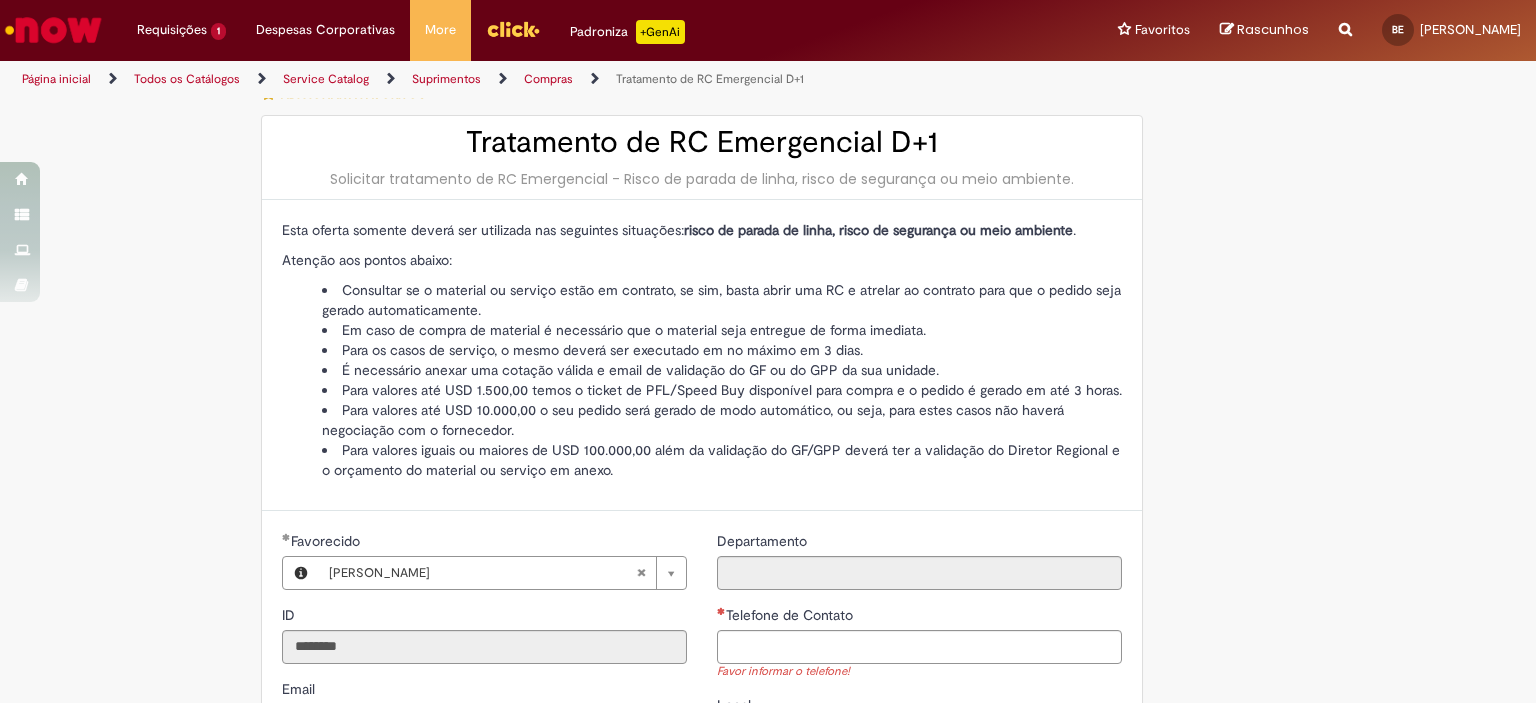 scroll, scrollTop: 300, scrollLeft: 0, axis: vertical 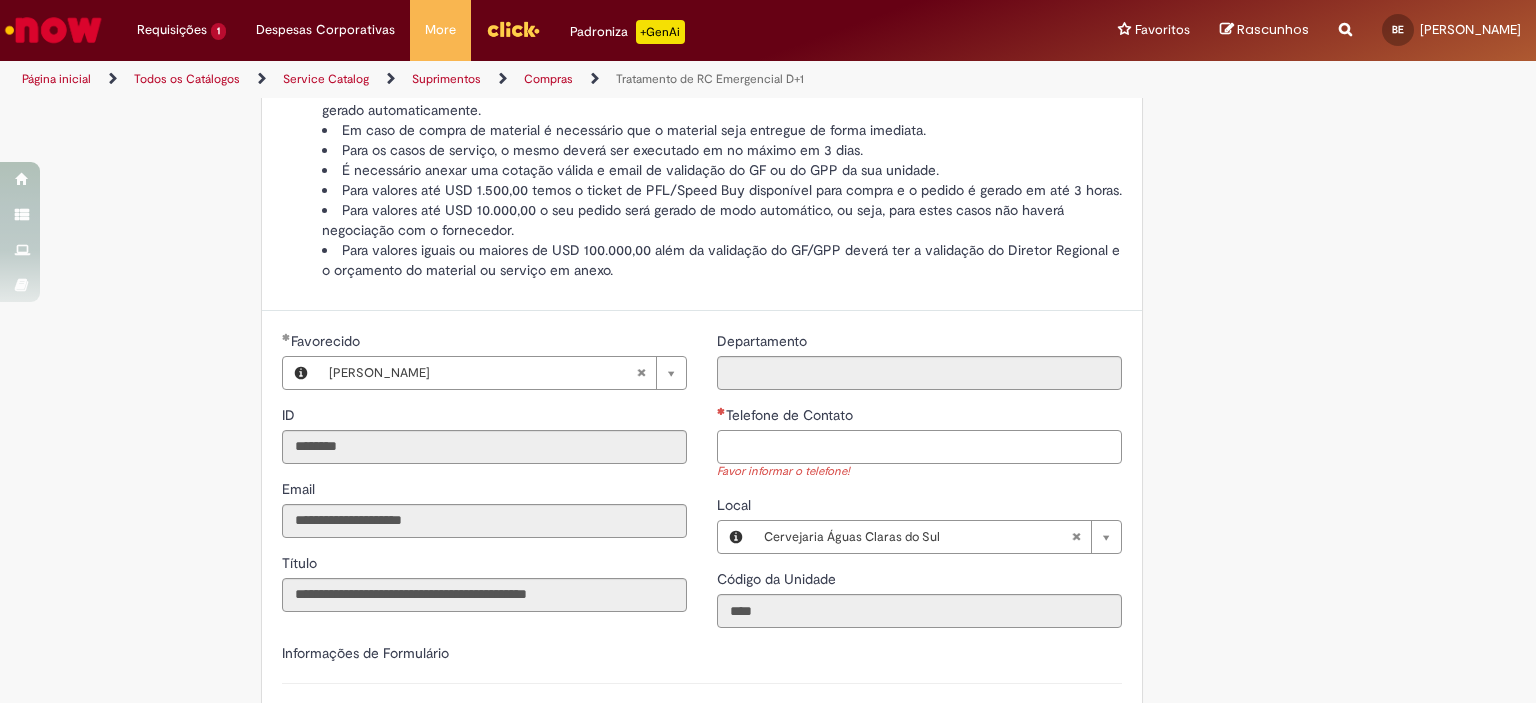 click on "Telefone de Contato" at bounding box center [919, 447] 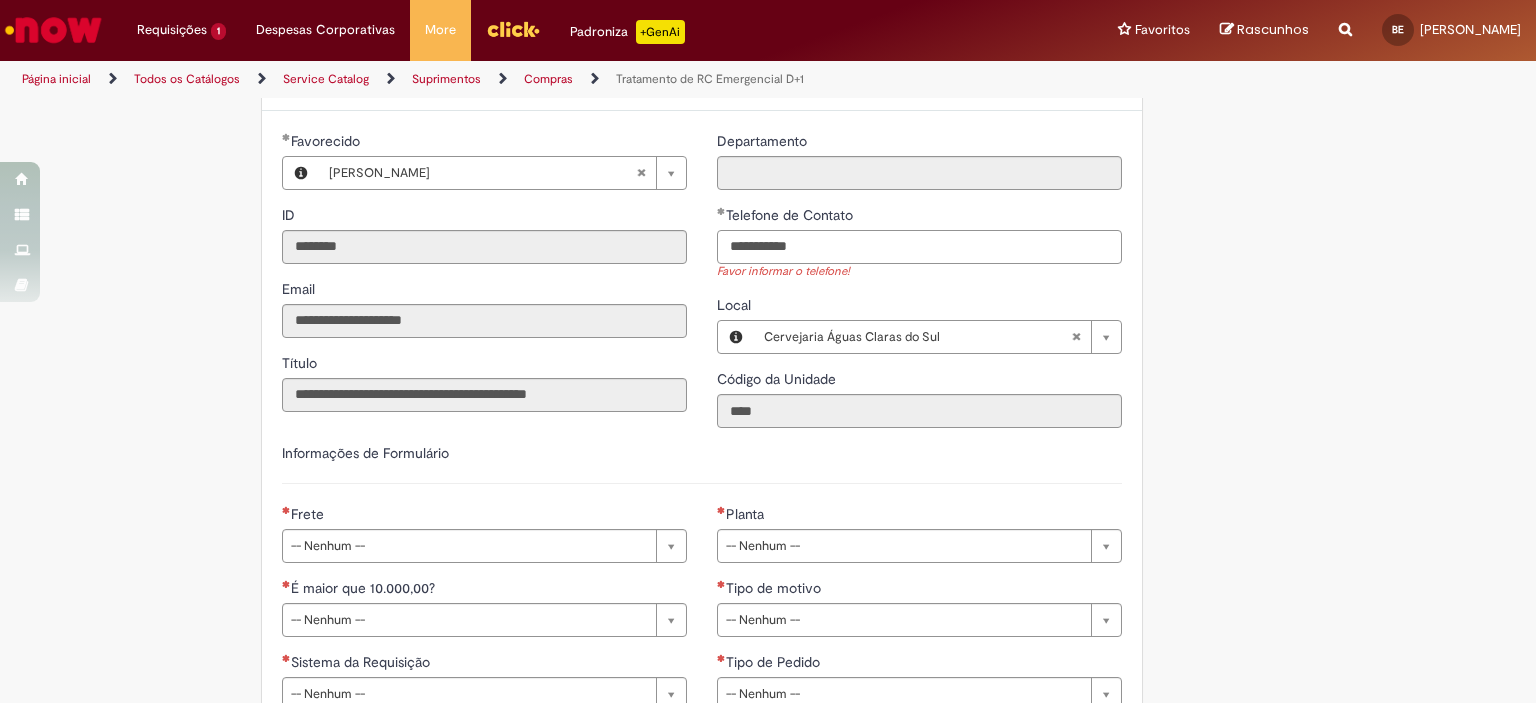 scroll, scrollTop: 700, scrollLeft: 0, axis: vertical 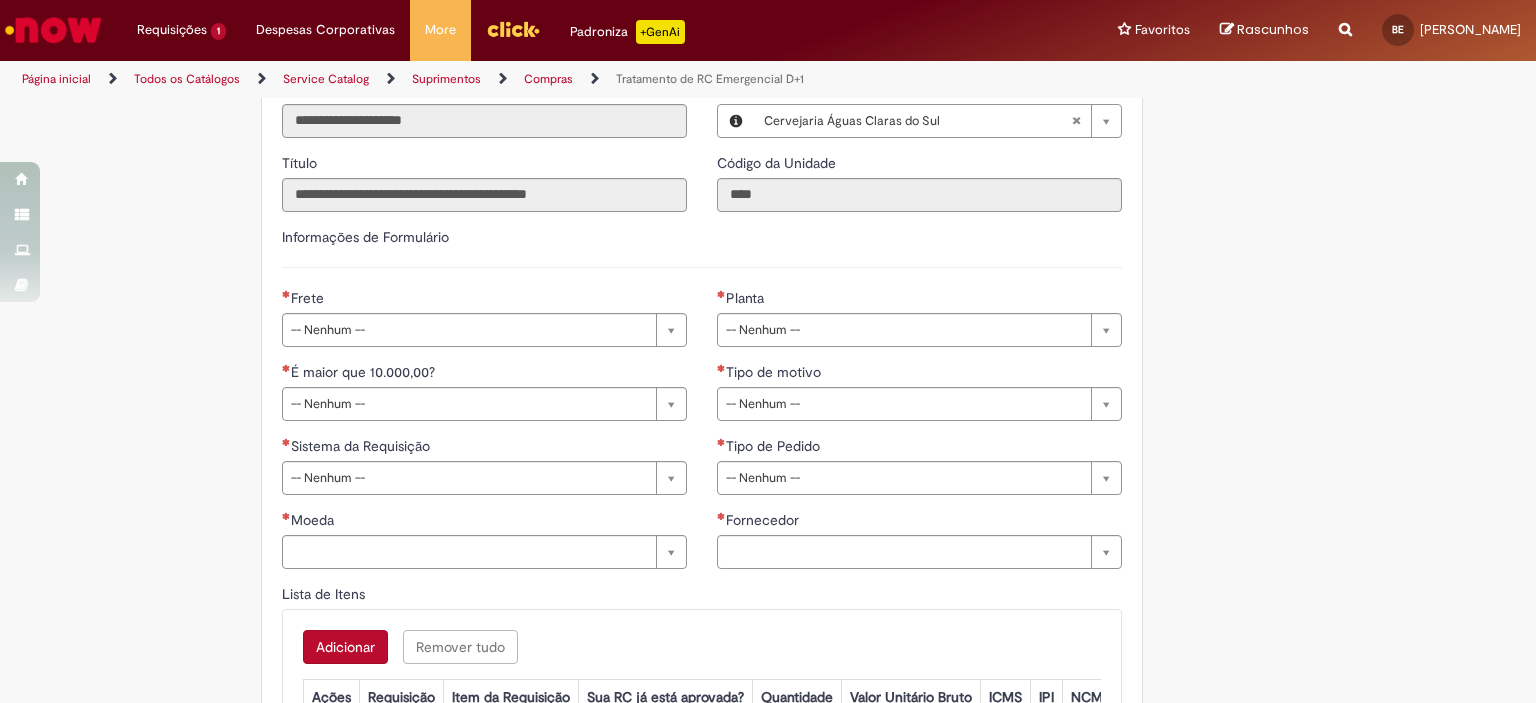 type on "**********" 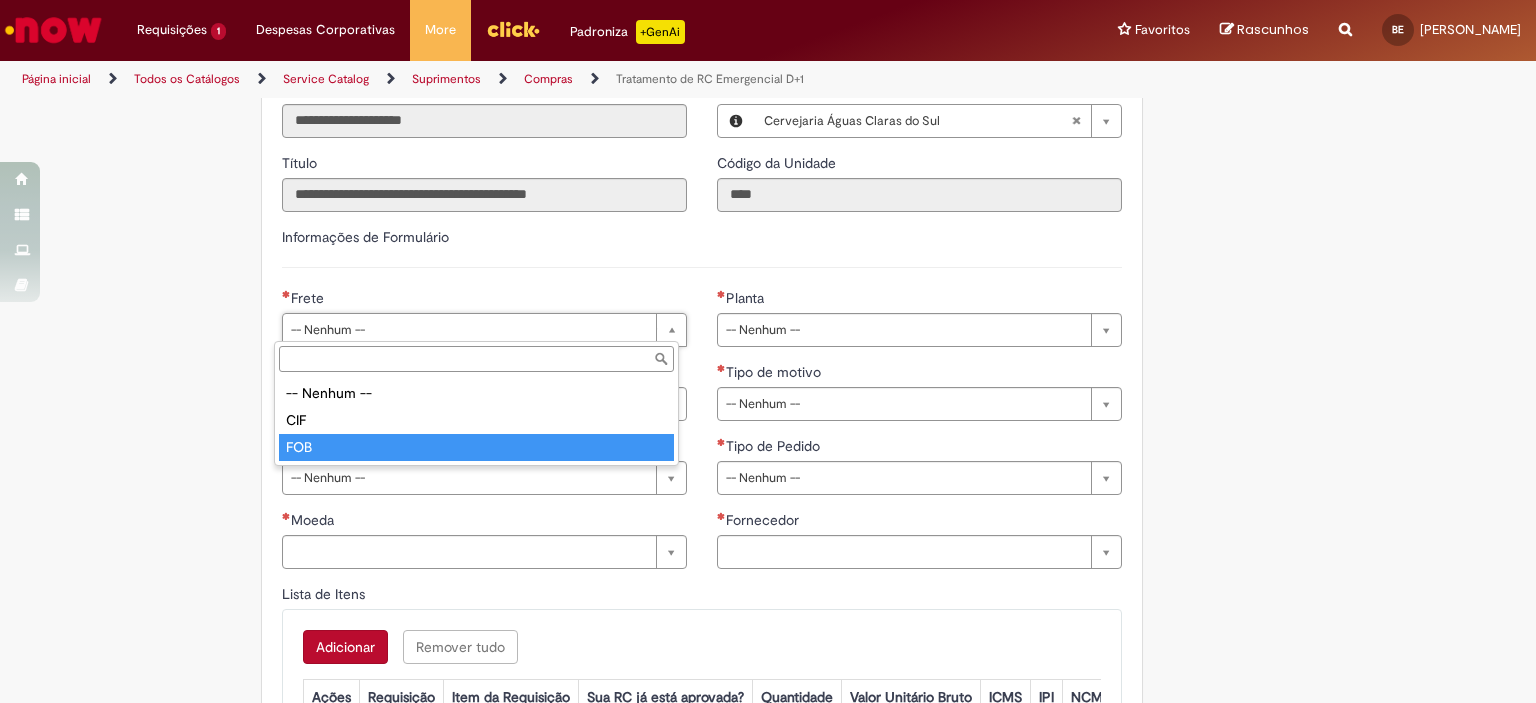 type on "***" 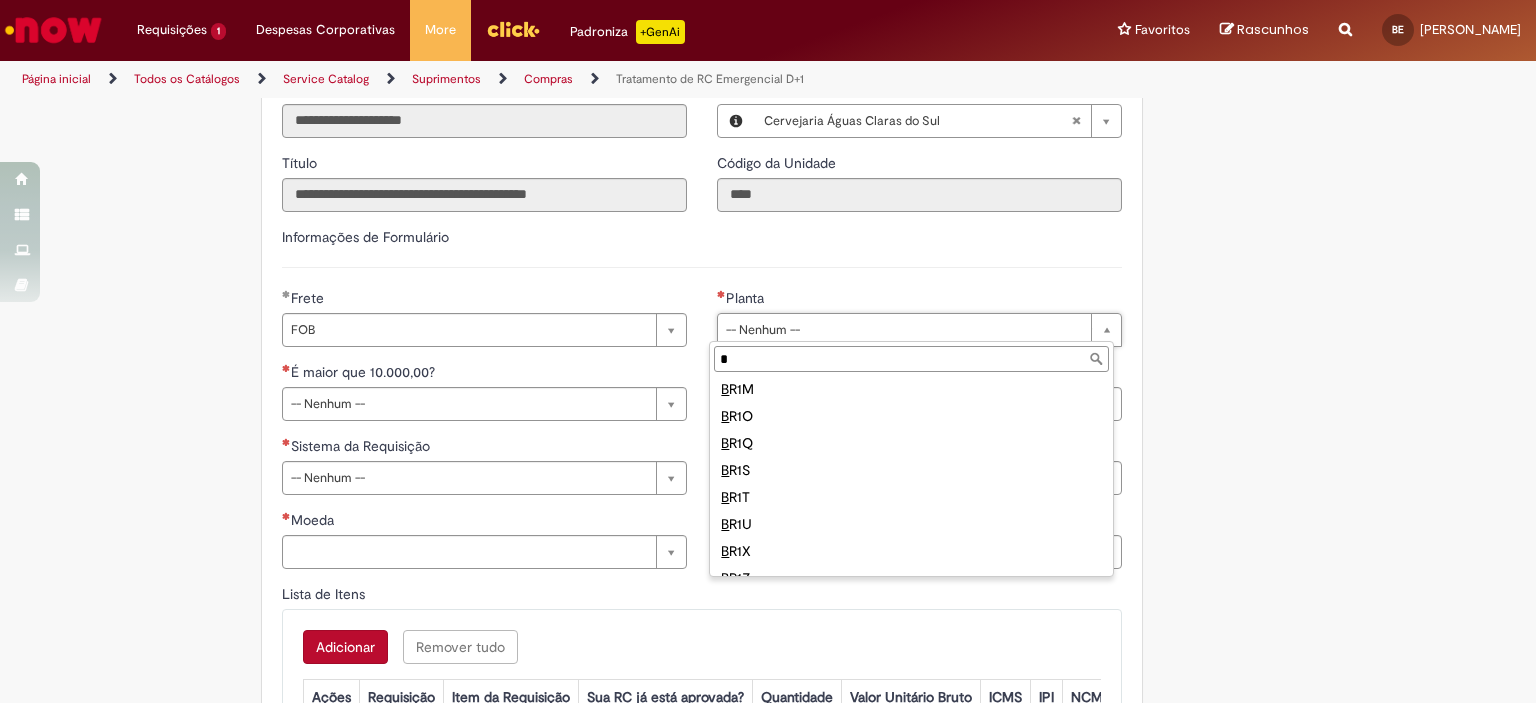 scroll, scrollTop: 0, scrollLeft: 0, axis: both 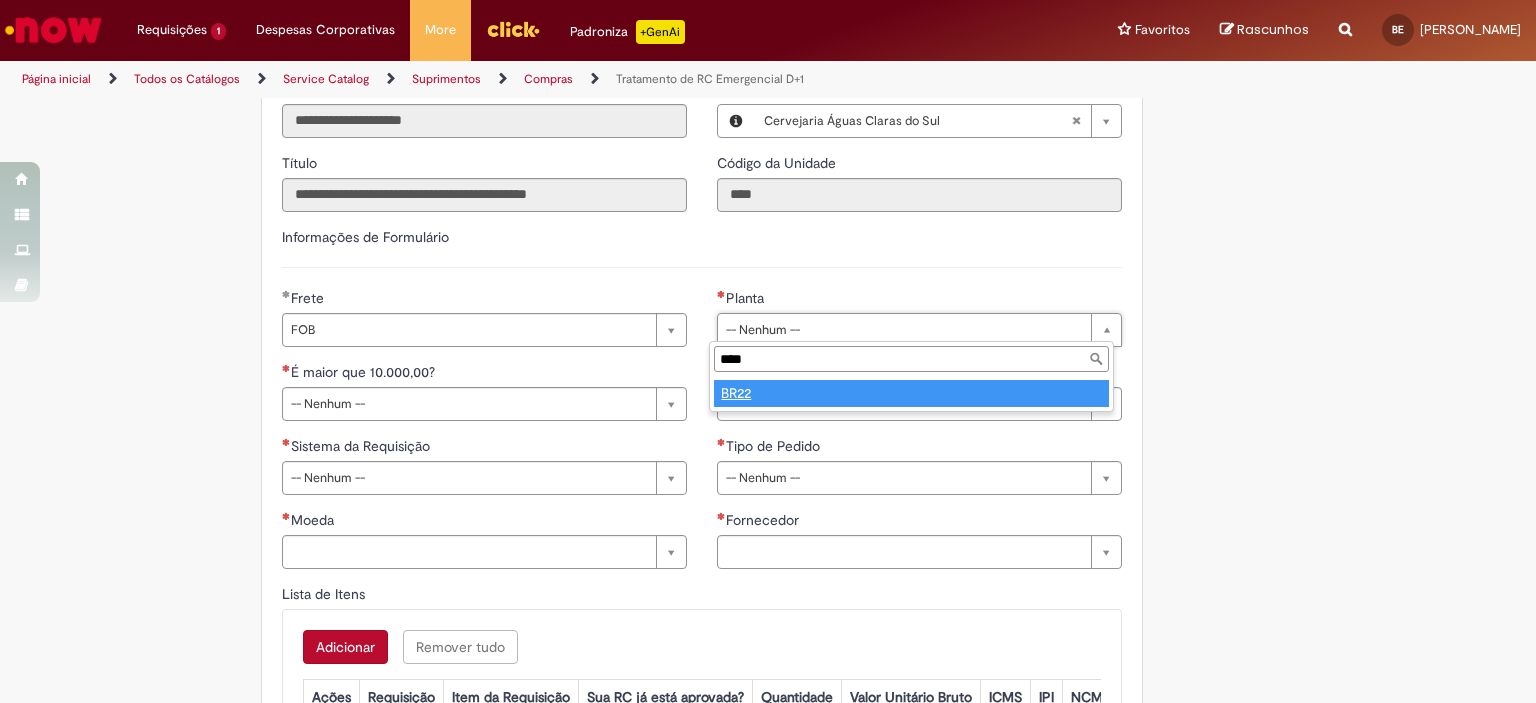 type on "****" 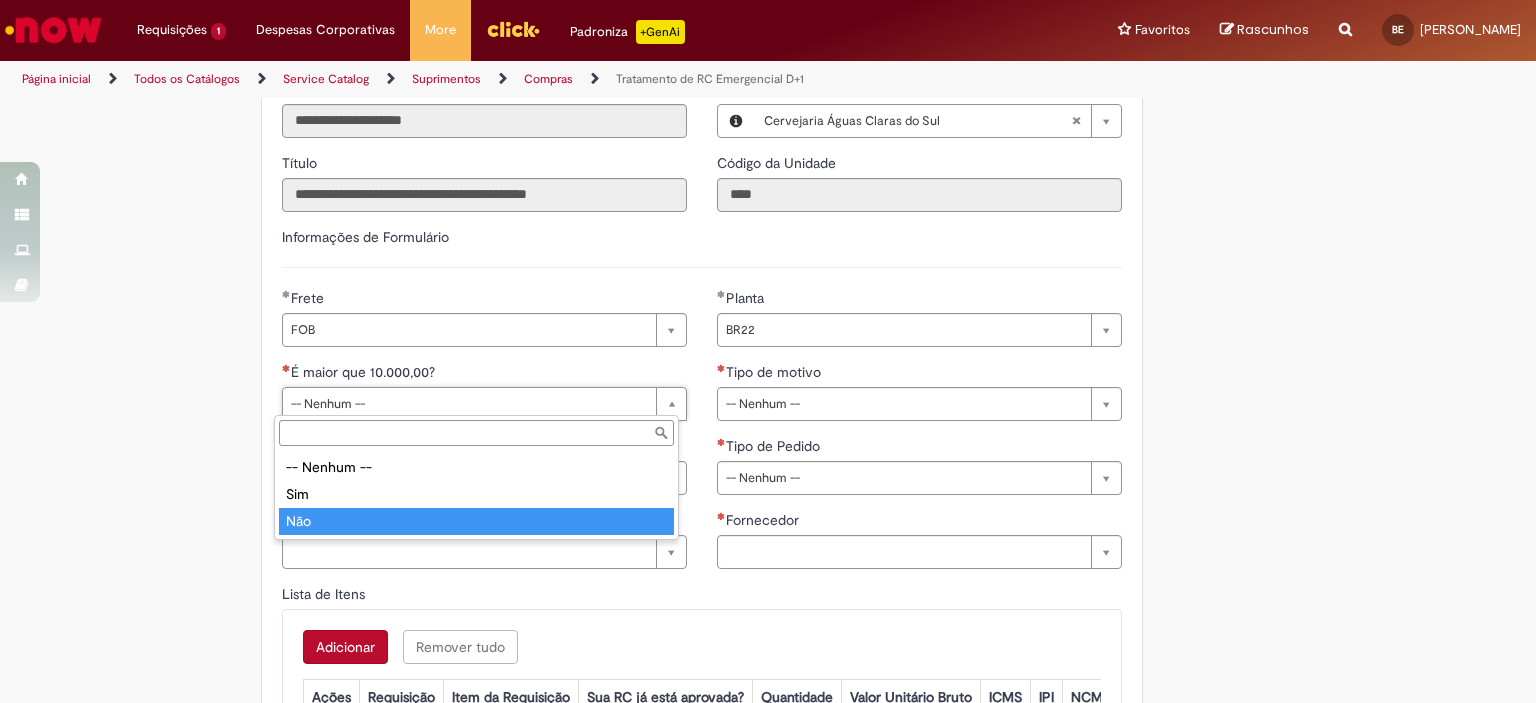 drag, startPoint x: 356, startPoint y: 513, endPoint x: 405, endPoint y: 517, distance: 49.162994 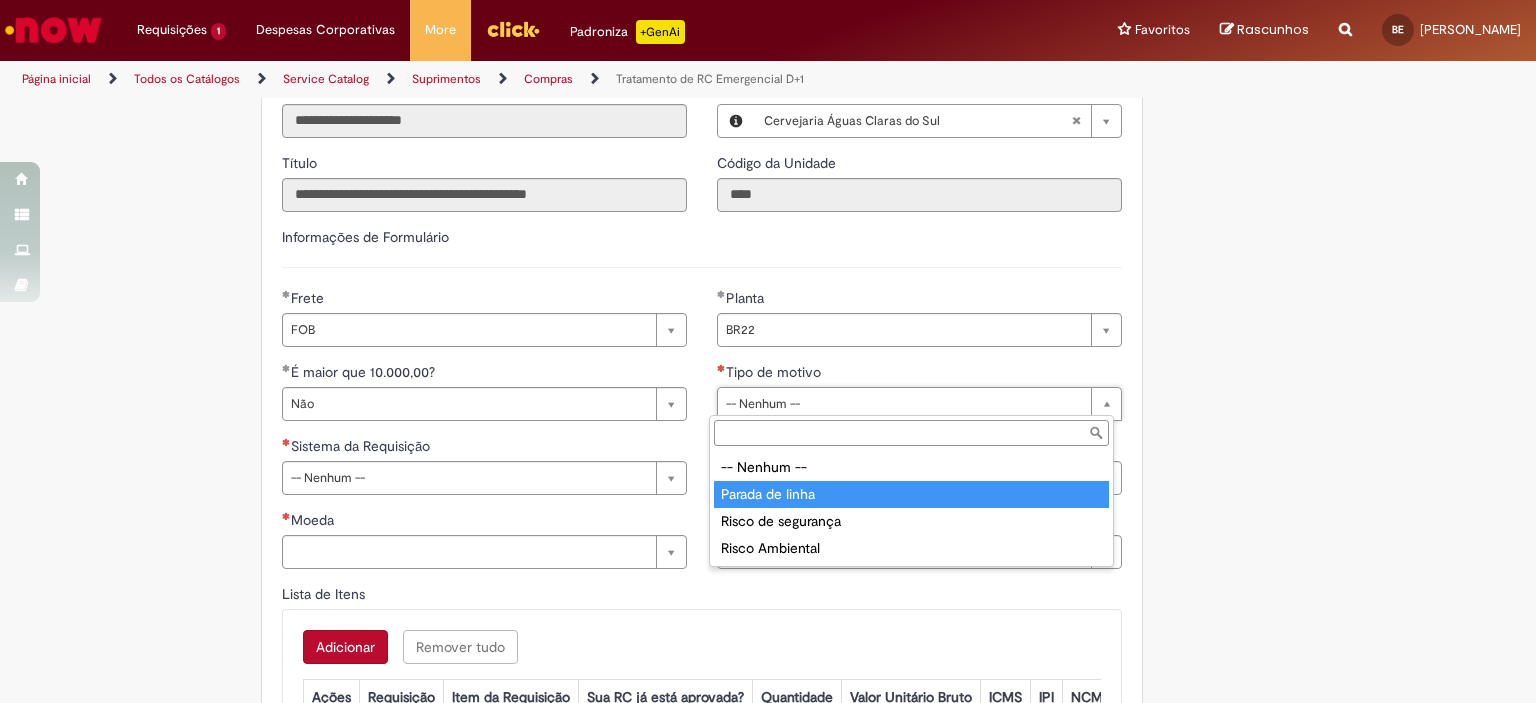 type on "**********" 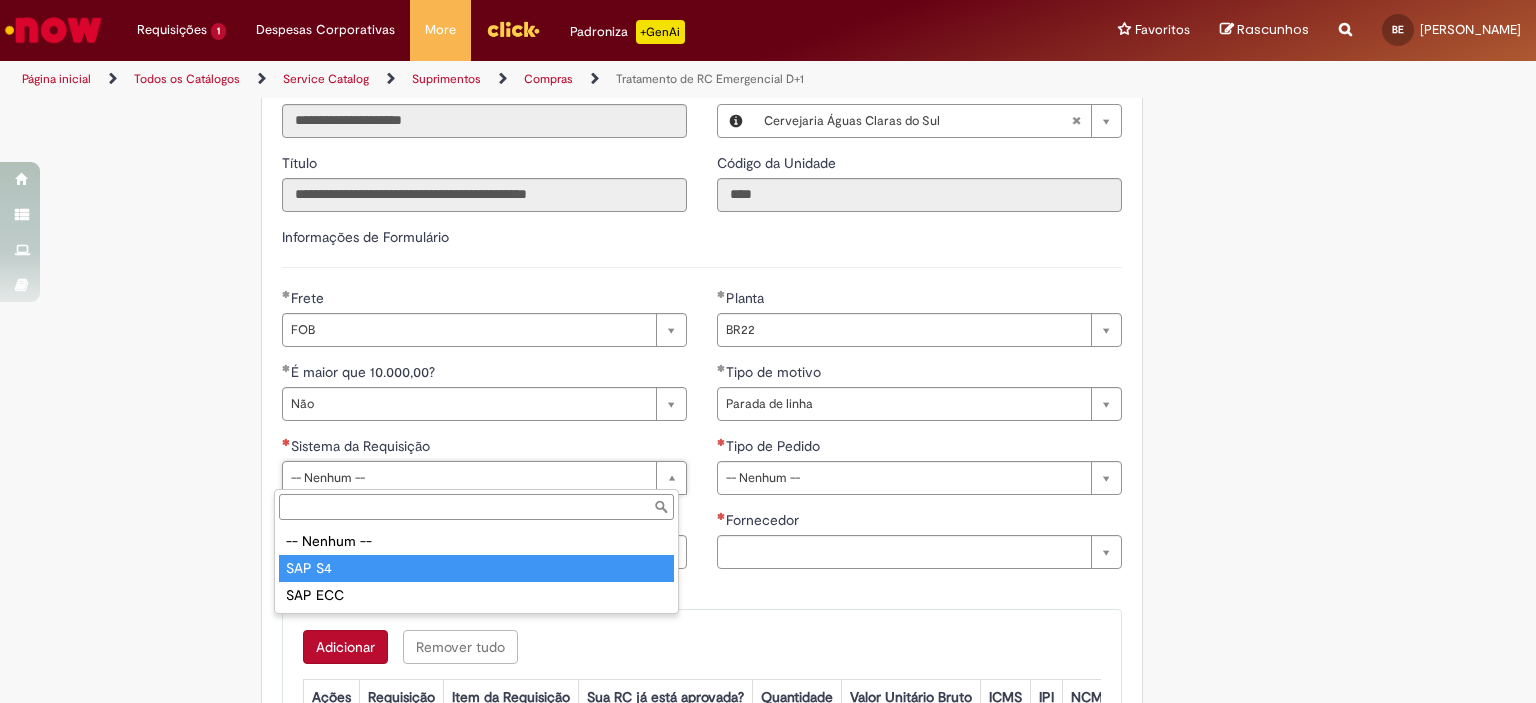 type on "******" 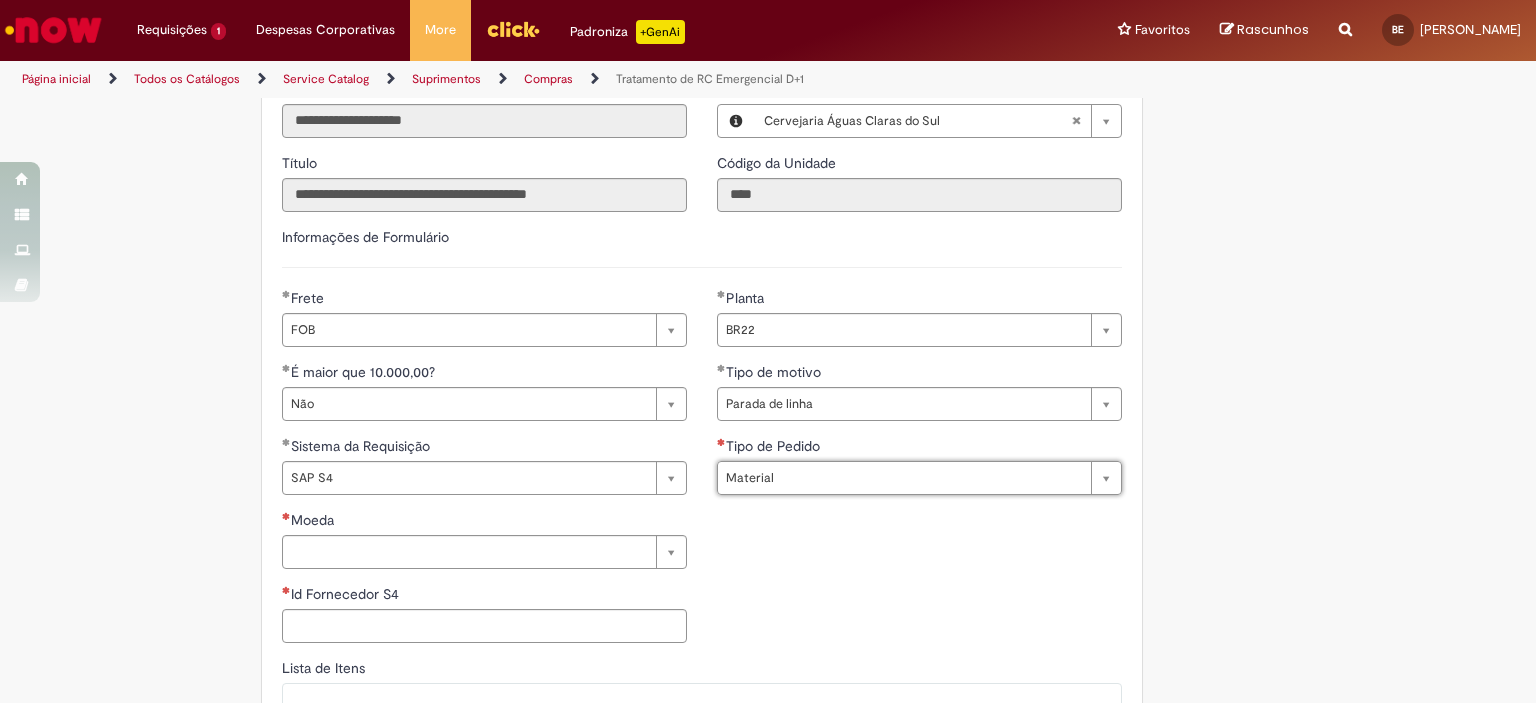 type on "********" 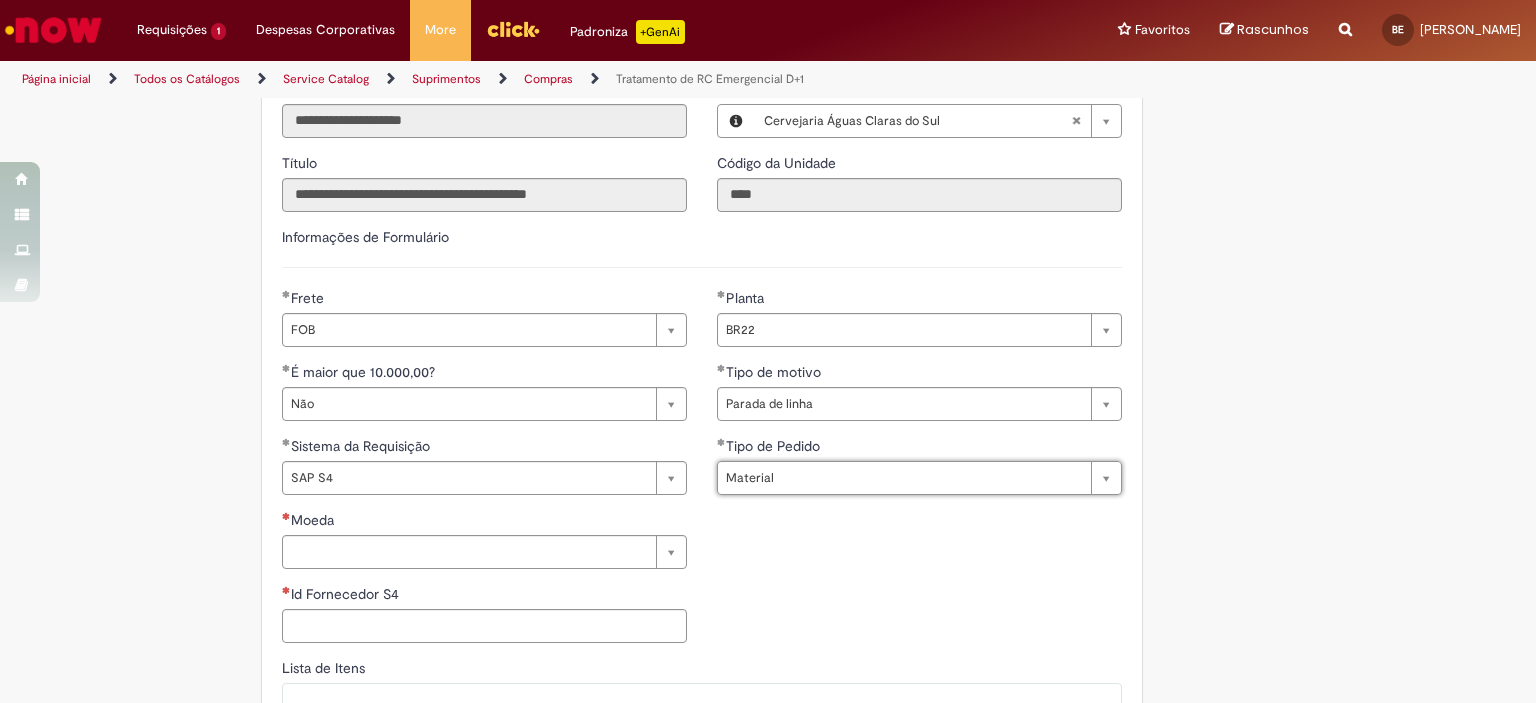 scroll, scrollTop: 900, scrollLeft: 0, axis: vertical 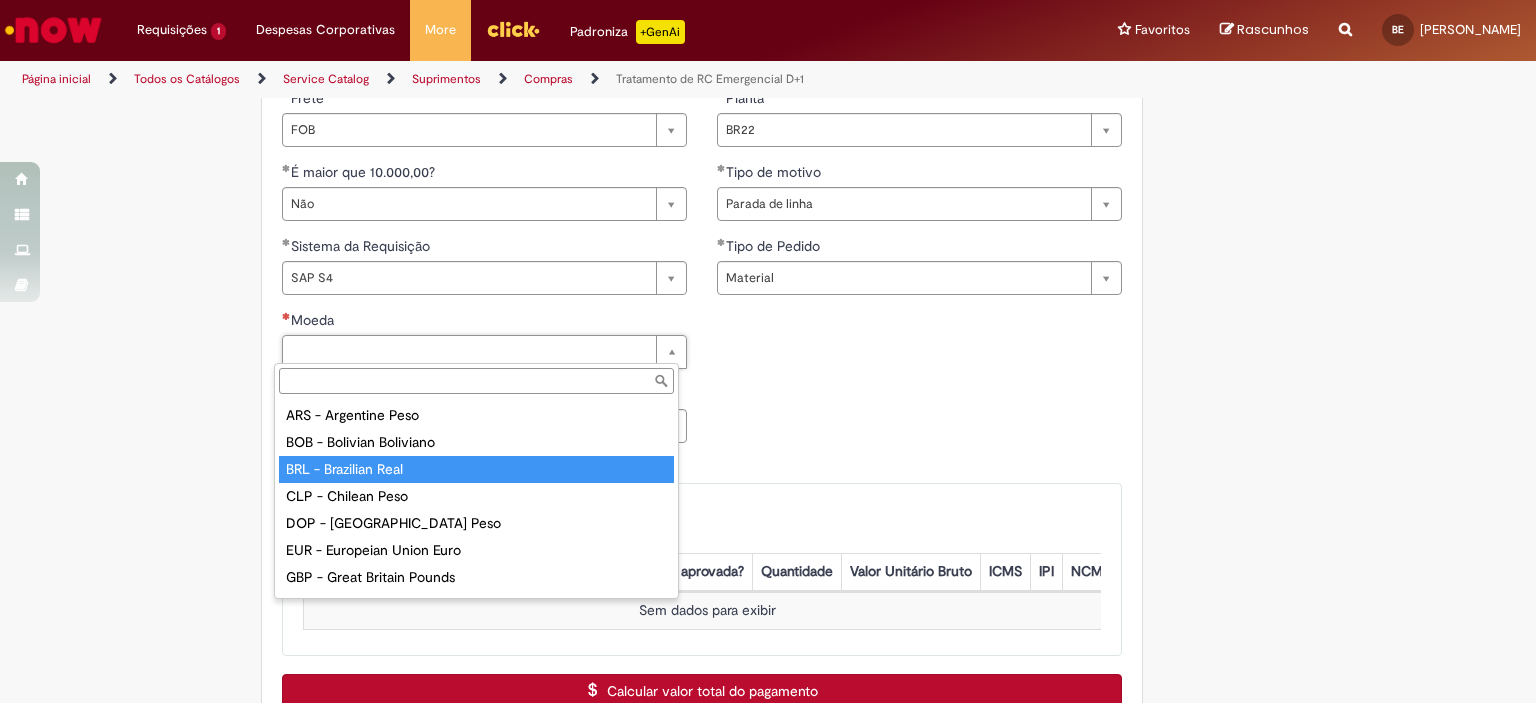 type on "**********" 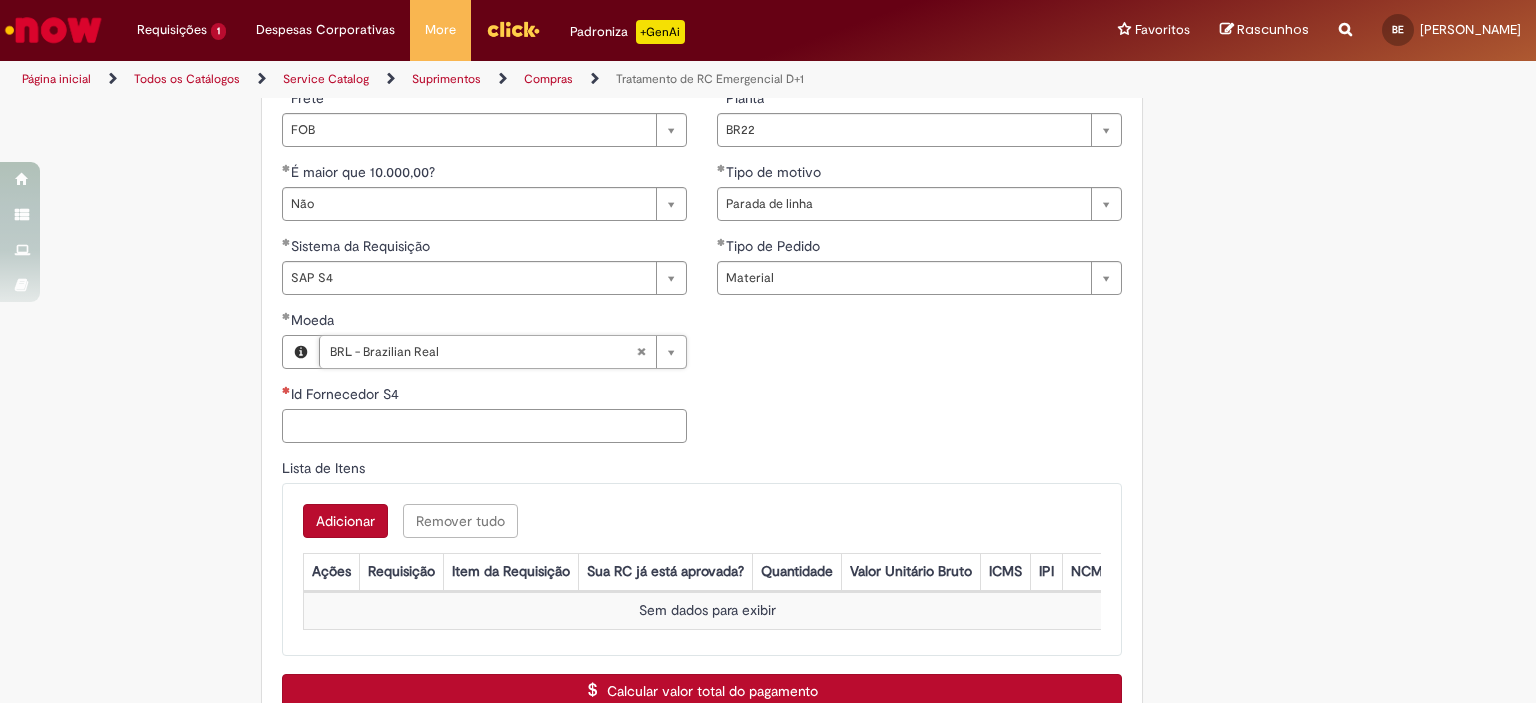 click on "Id Fornecedor S4" at bounding box center (484, 426) 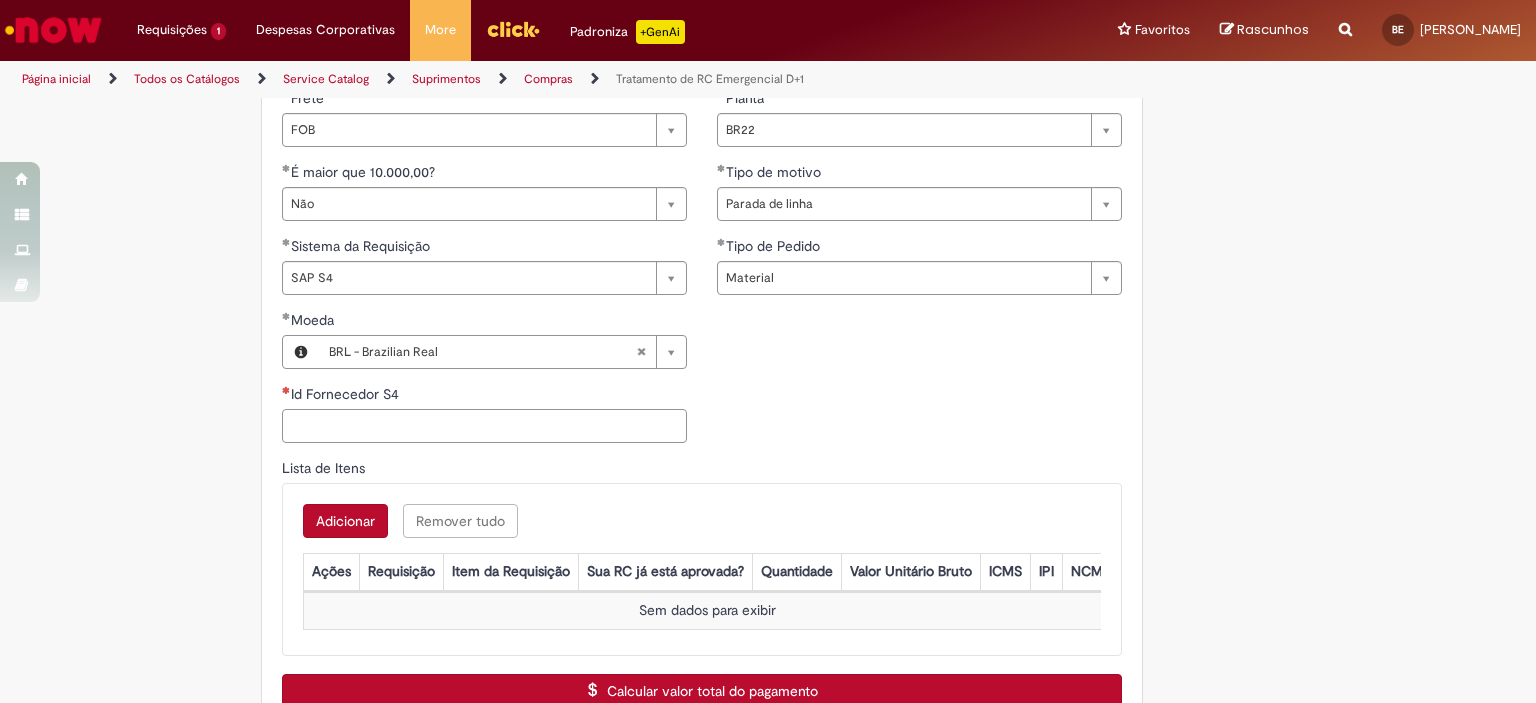 click on "Id Fornecedor S4" at bounding box center [484, 426] 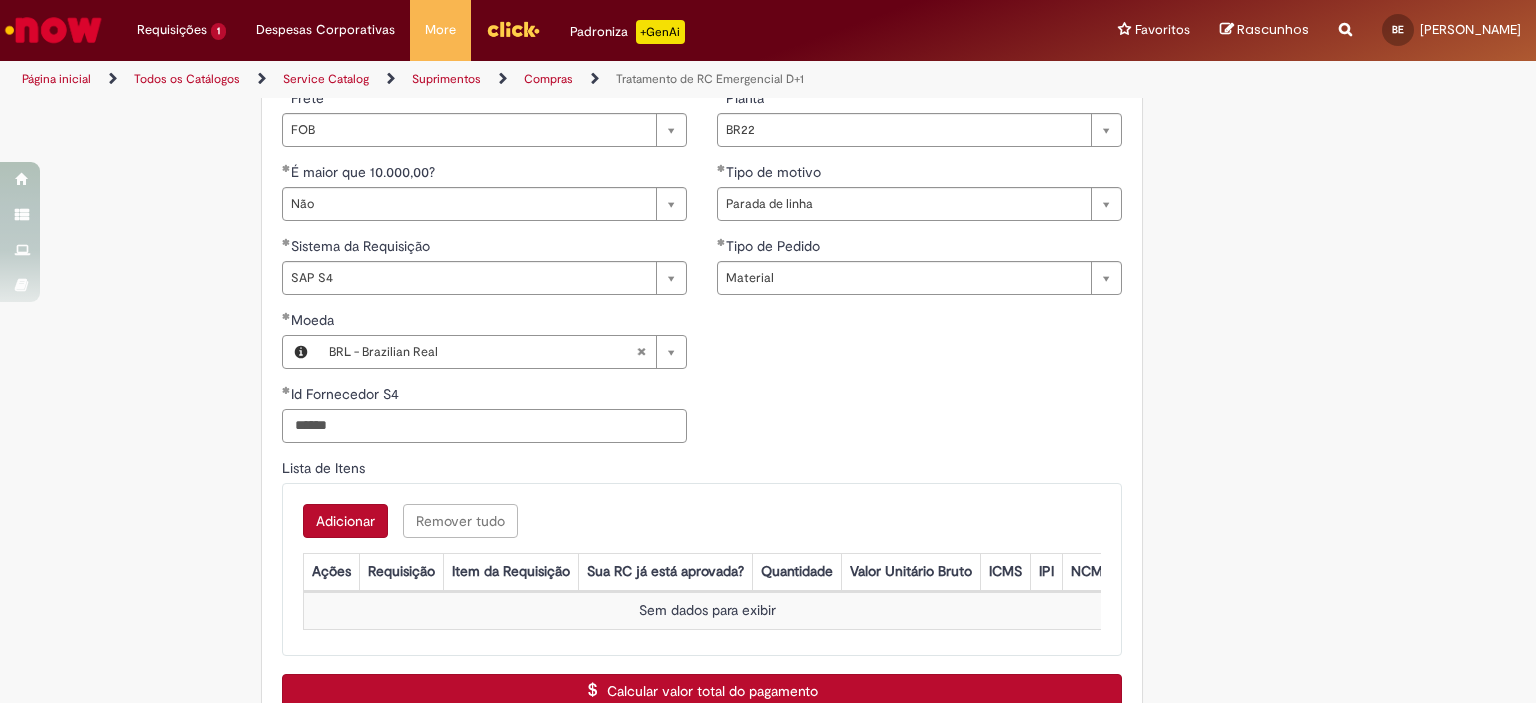 type on "******" 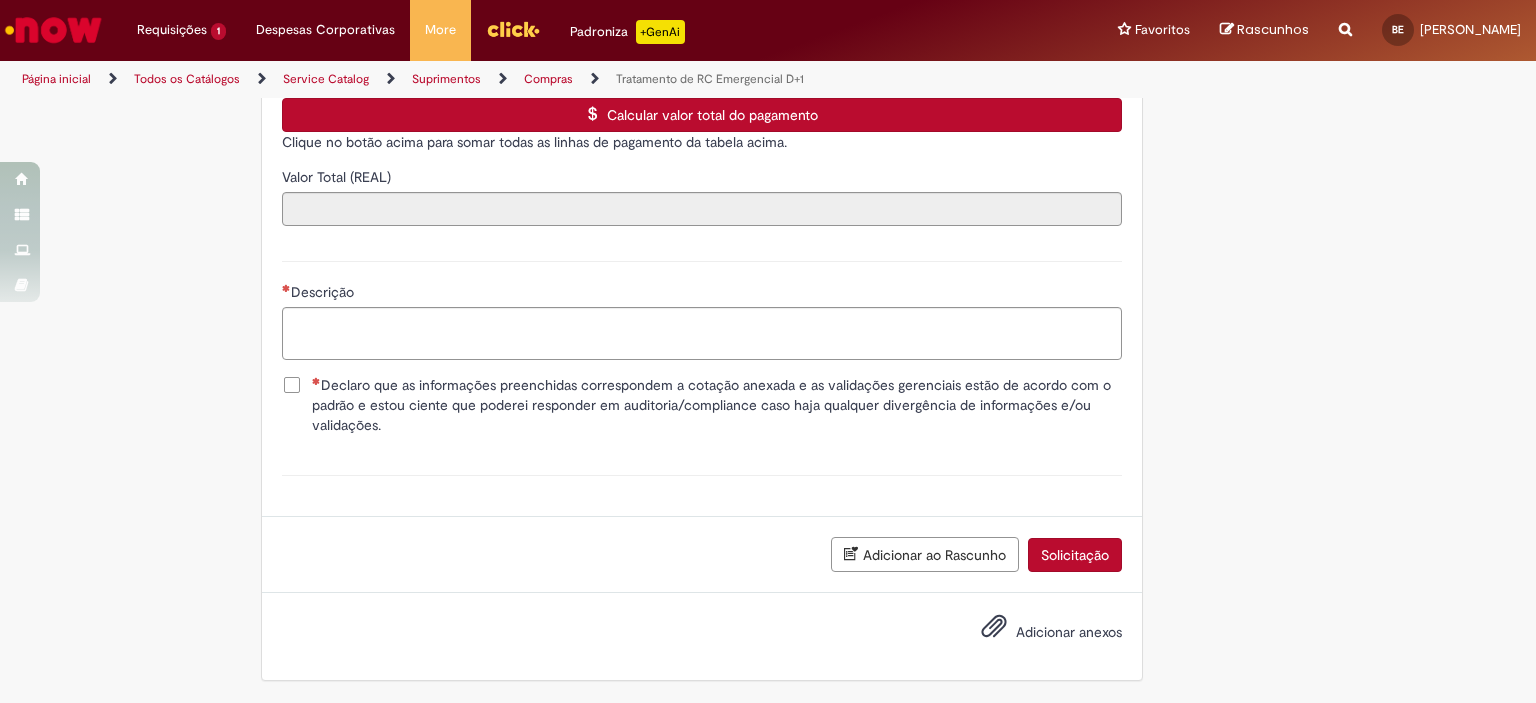 scroll, scrollTop: 1184, scrollLeft: 0, axis: vertical 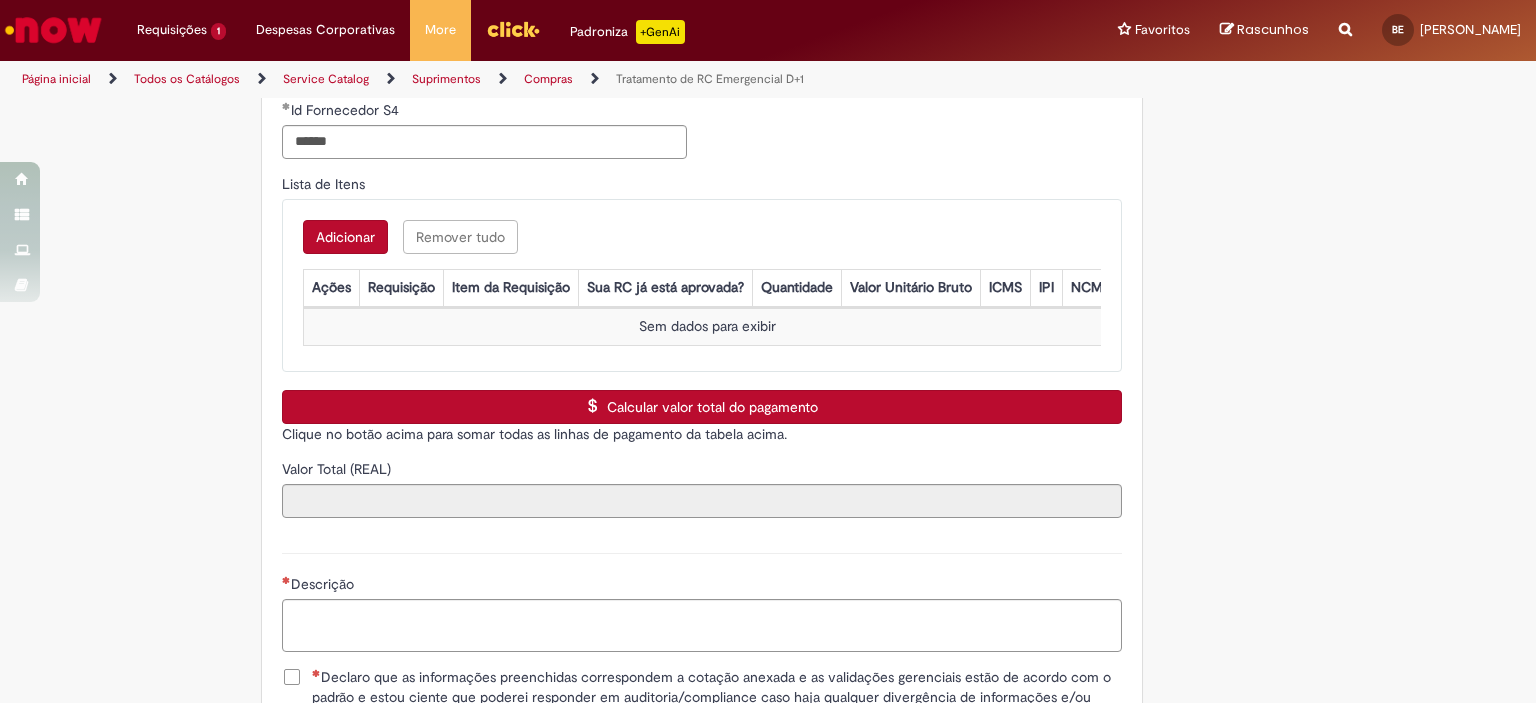 click on "Adicionar" at bounding box center (345, 237) 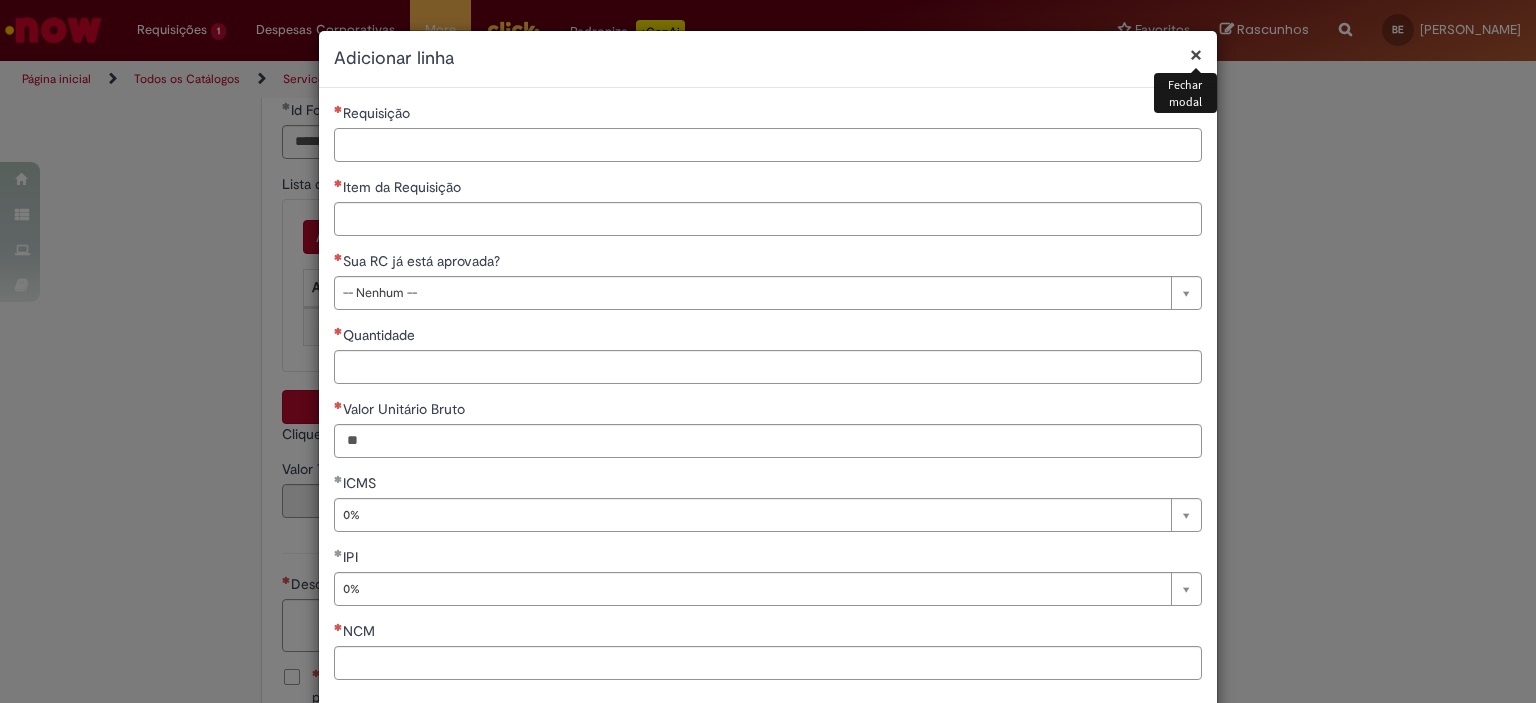click on "Requisição" at bounding box center [768, 145] 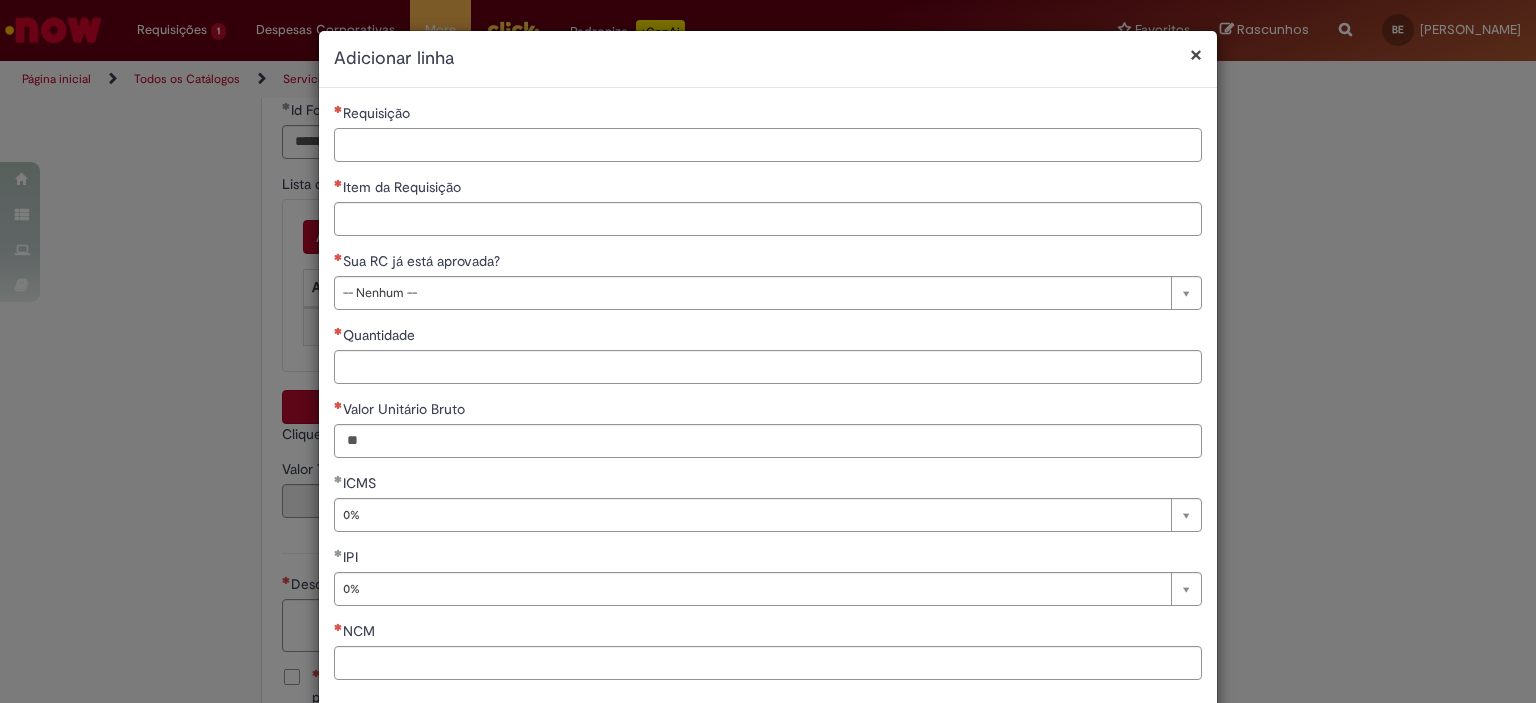 paste on "**********" 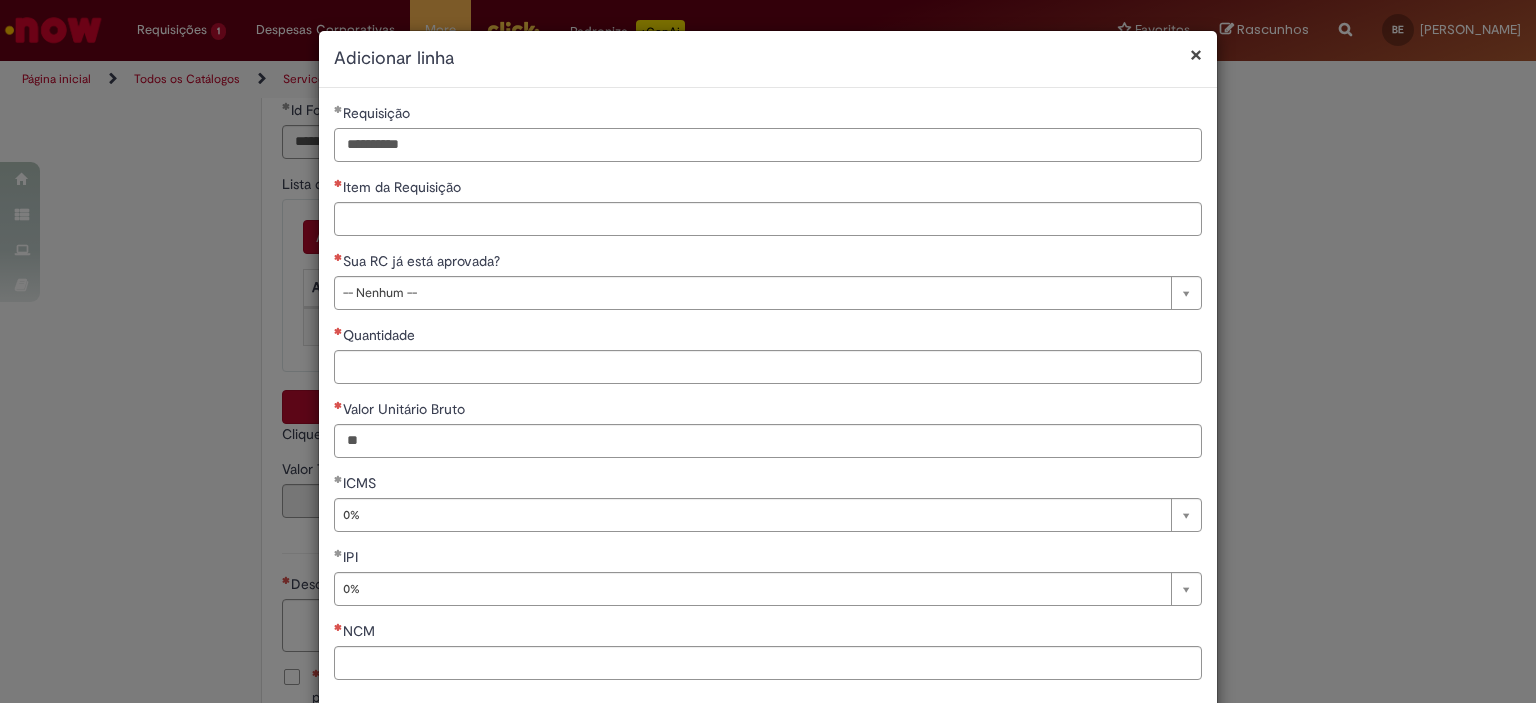 type on "**********" 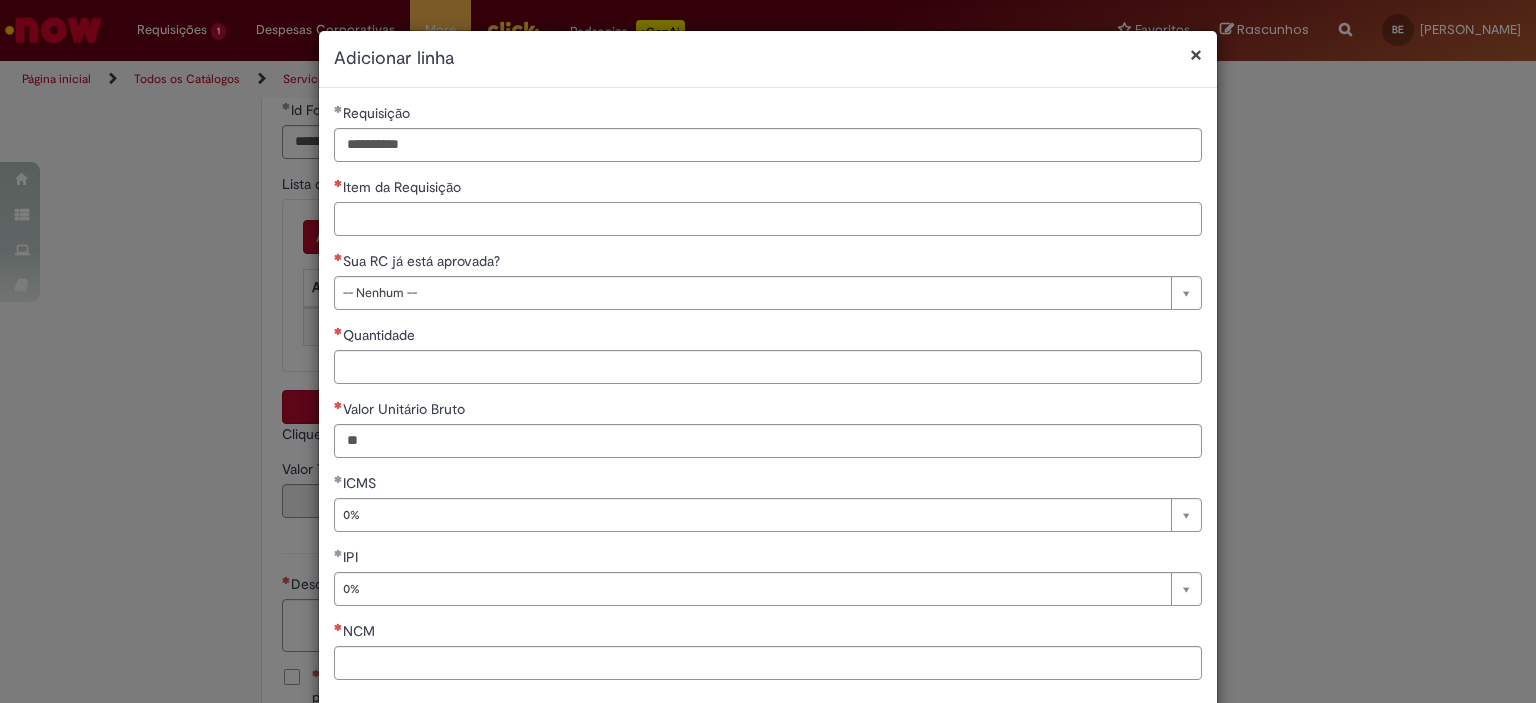 click on "Item da Requisição" at bounding box center [768, 219] 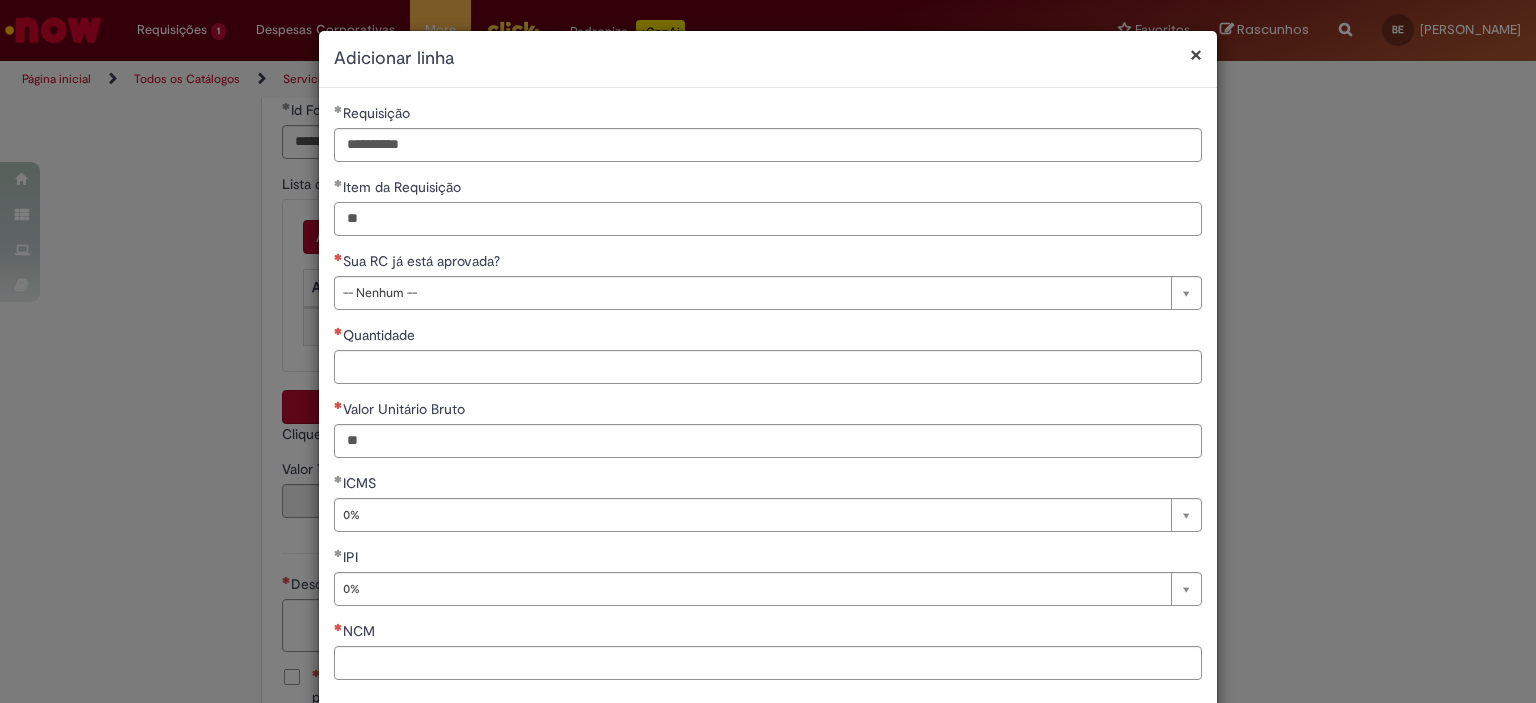 type on "**" 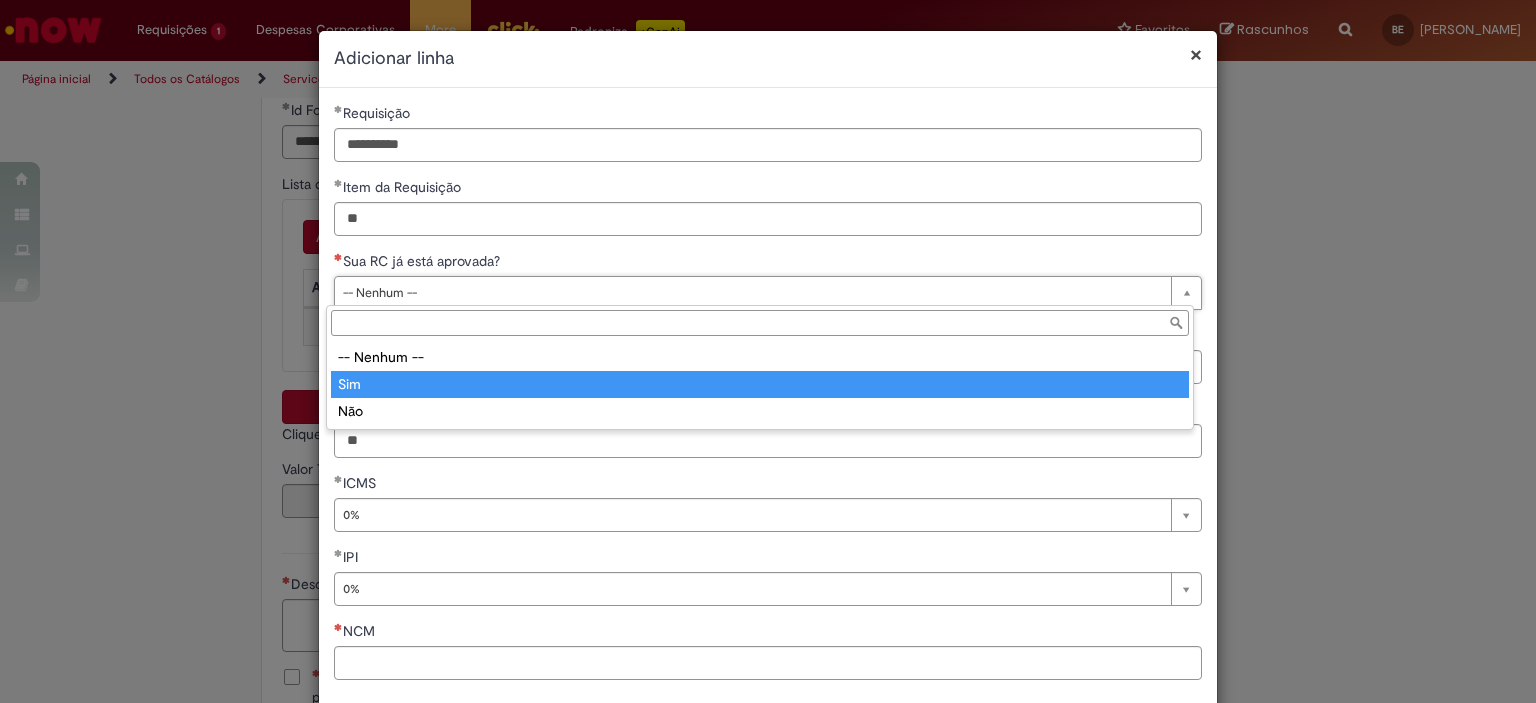 type on "***" 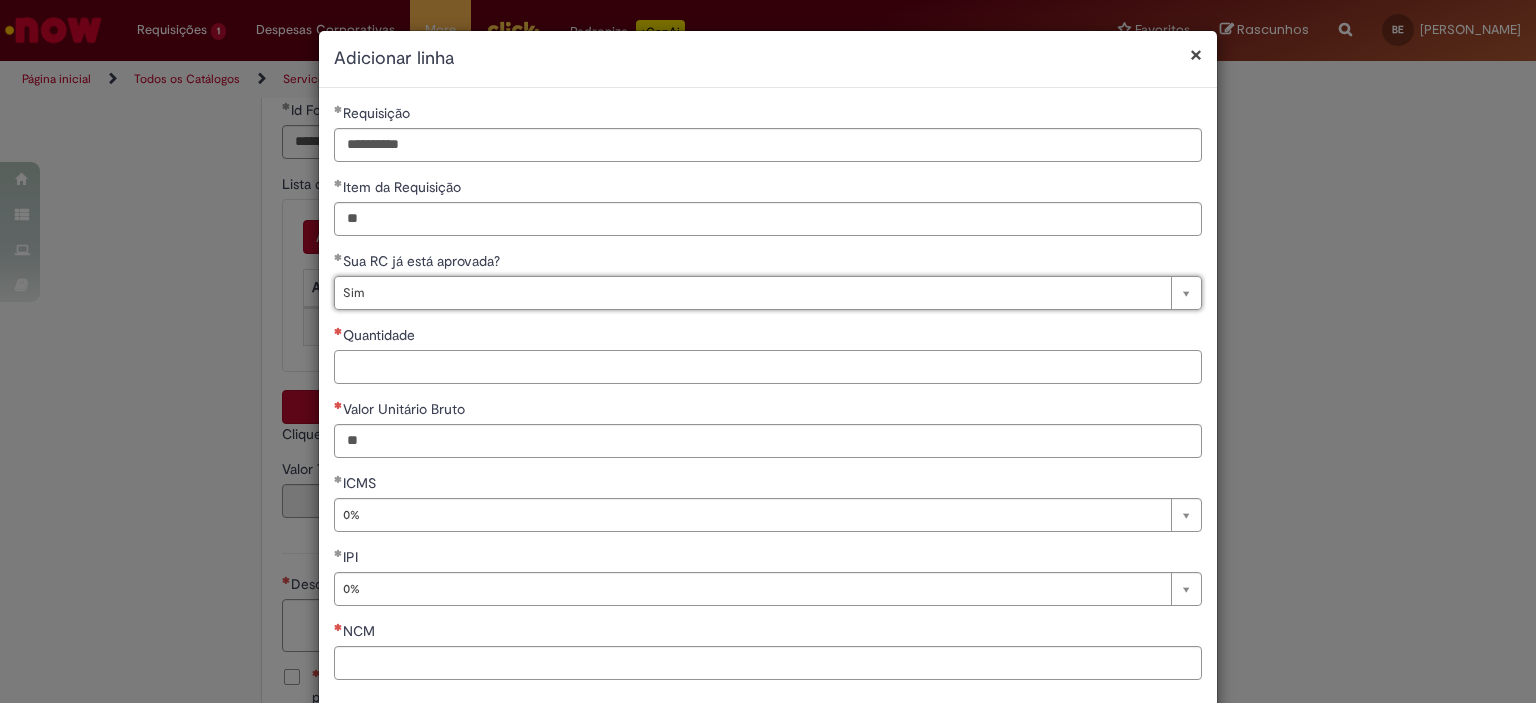 click on "Quantidade" at bounding box center [768, 367] 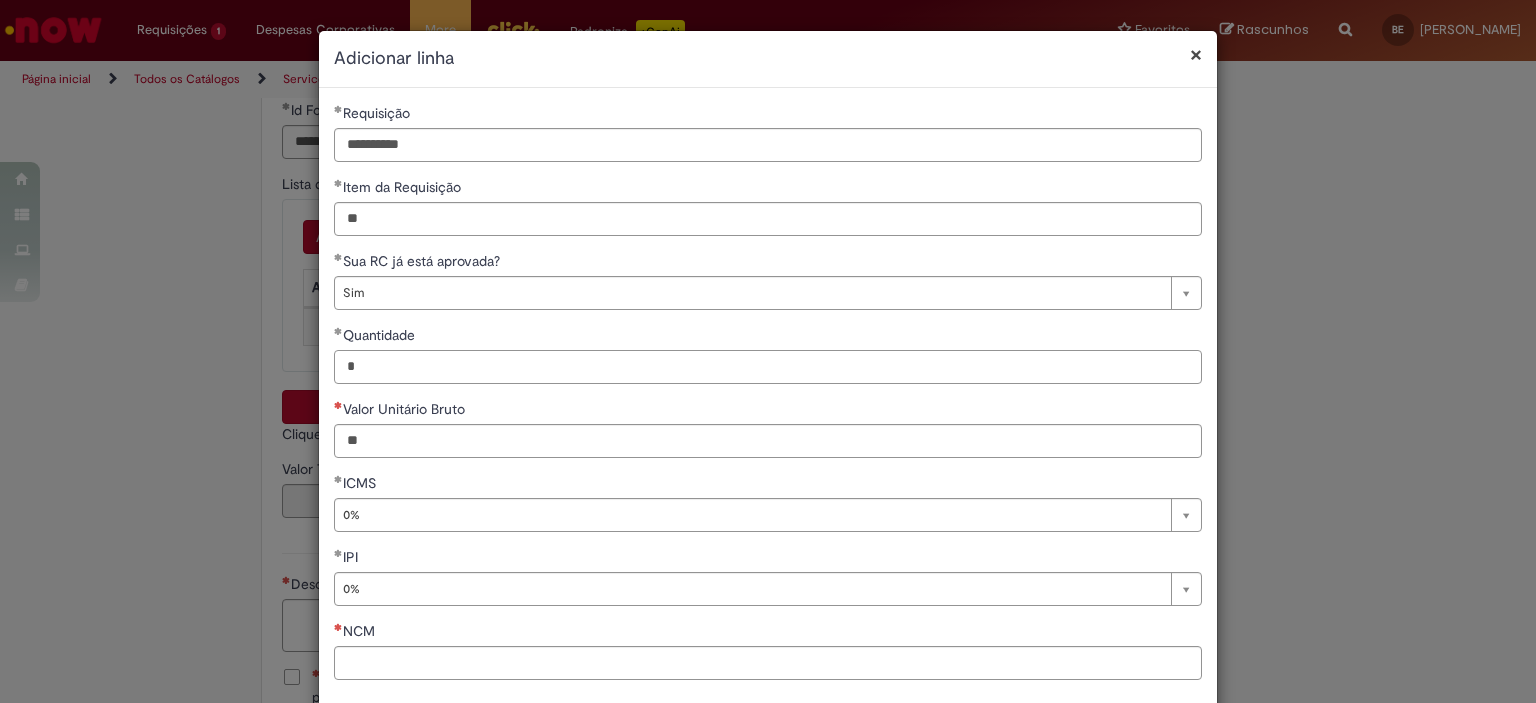 type on "*" 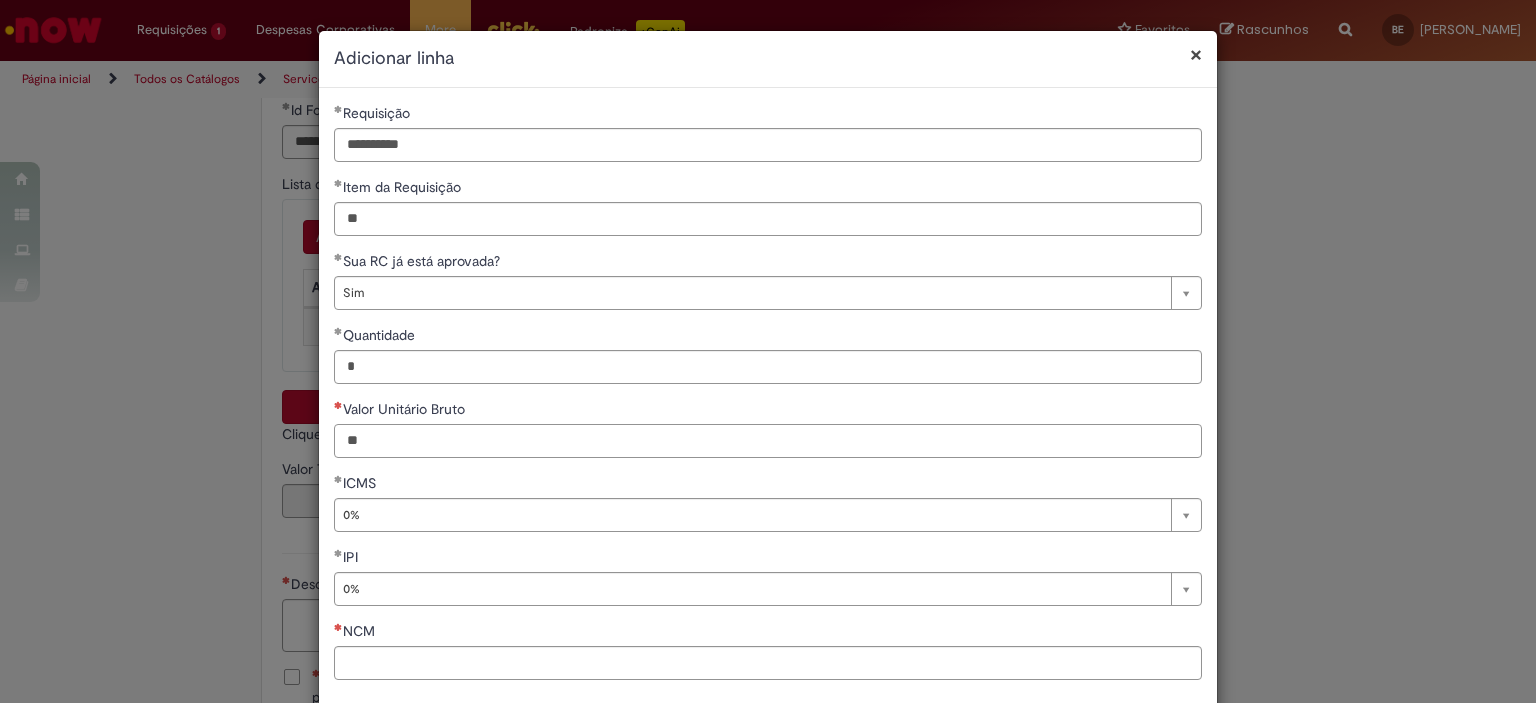 click on "Valor Unitário Bruto" at bounding box center (768, 441) 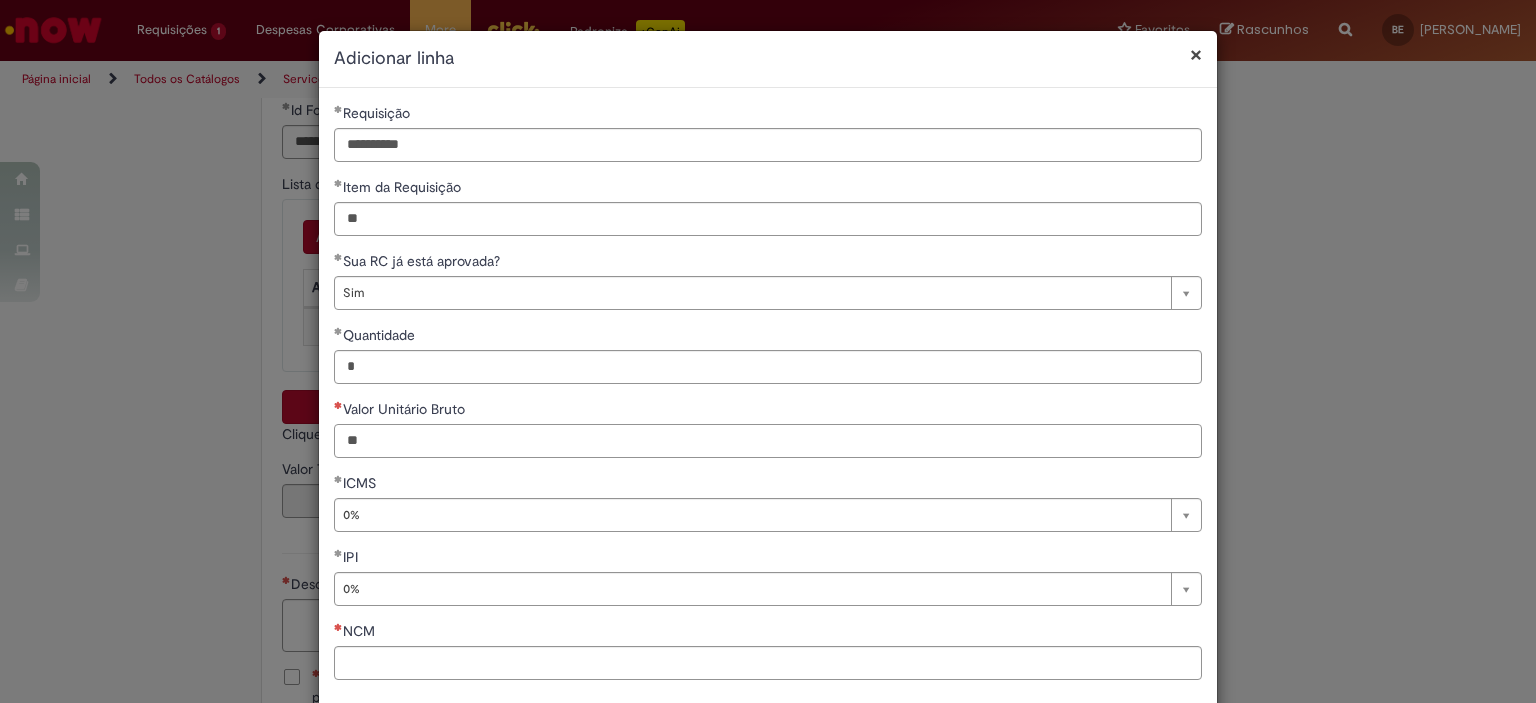 drag, startPoint x: 412, startPoint y: 443, endPoint x: 249, endPoint y: 426, distance: 163.88411 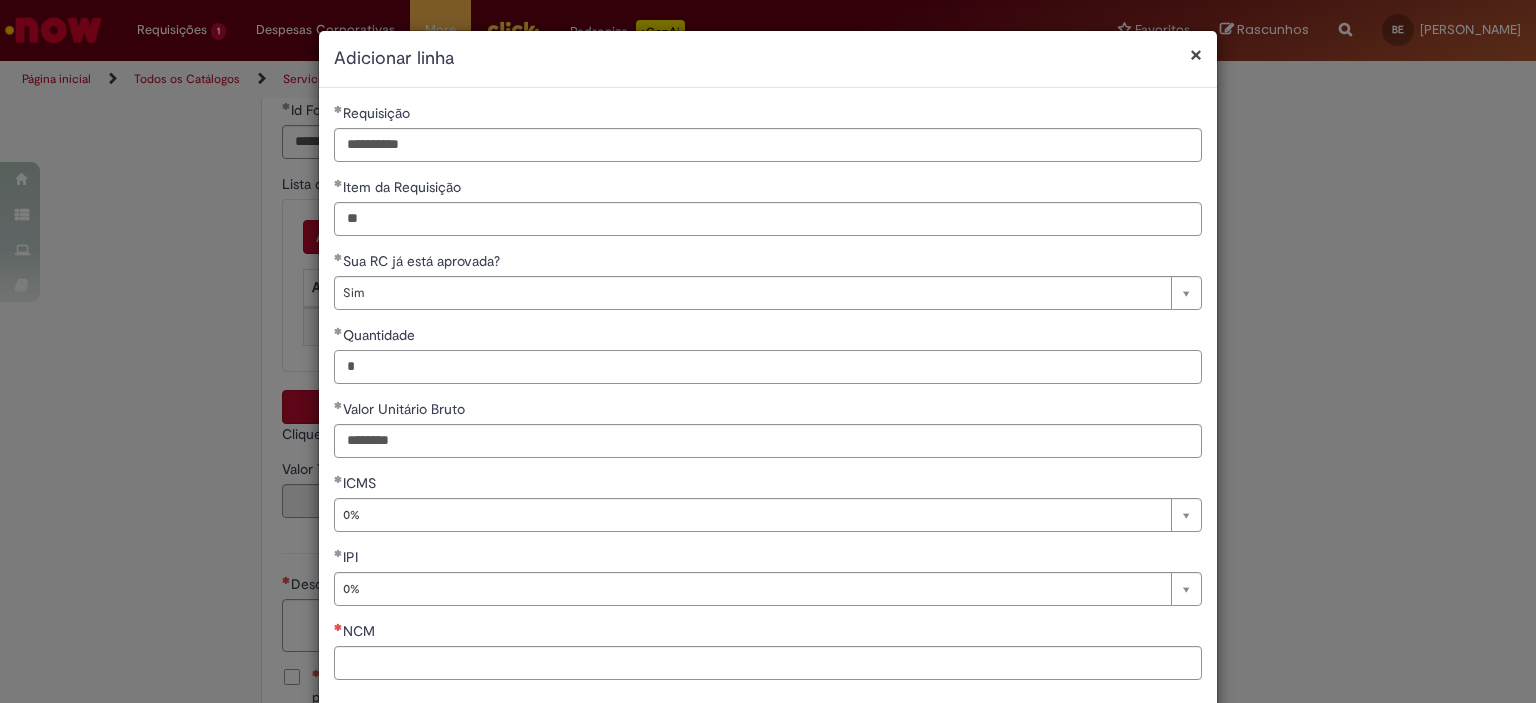 click on "*" at bounding box center [768, 367] 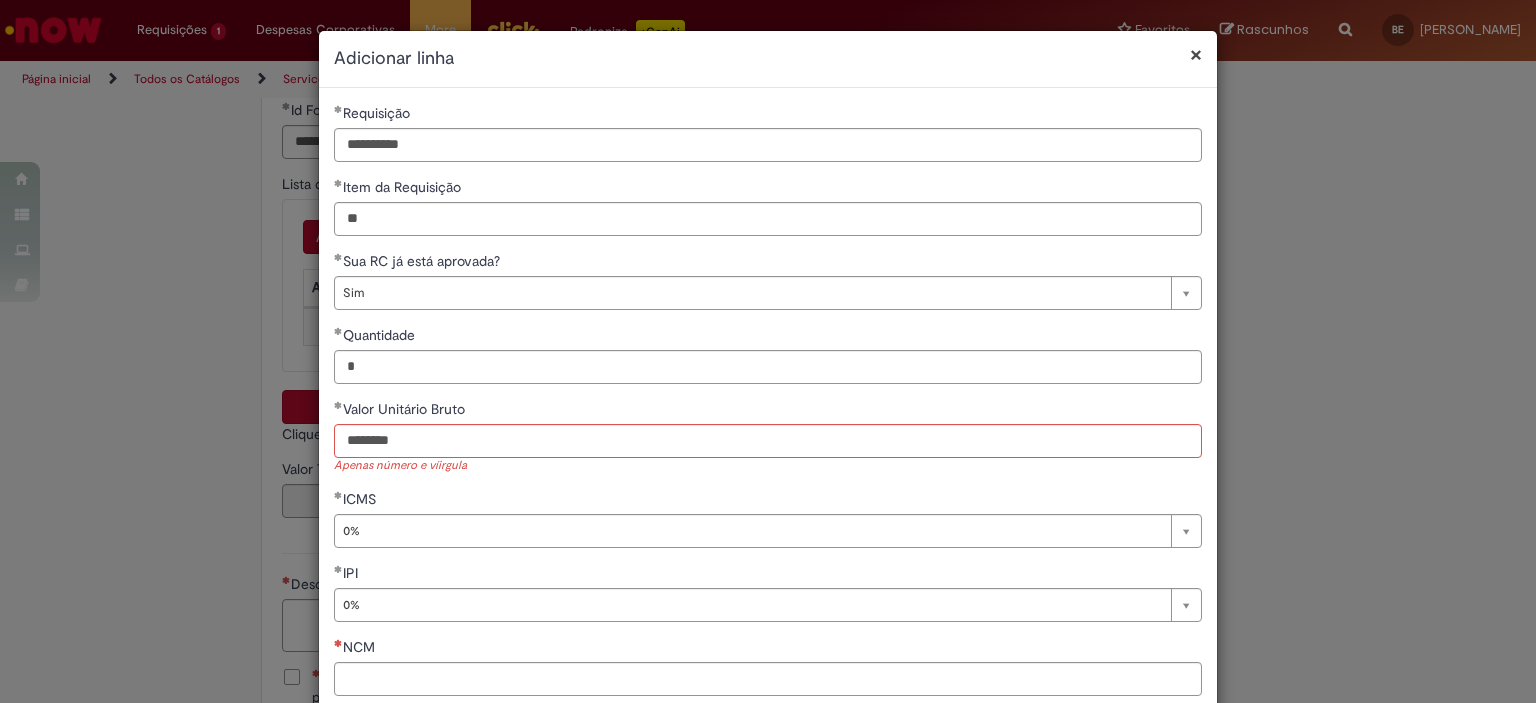 click on "**********" at bounding box center [768, 407] 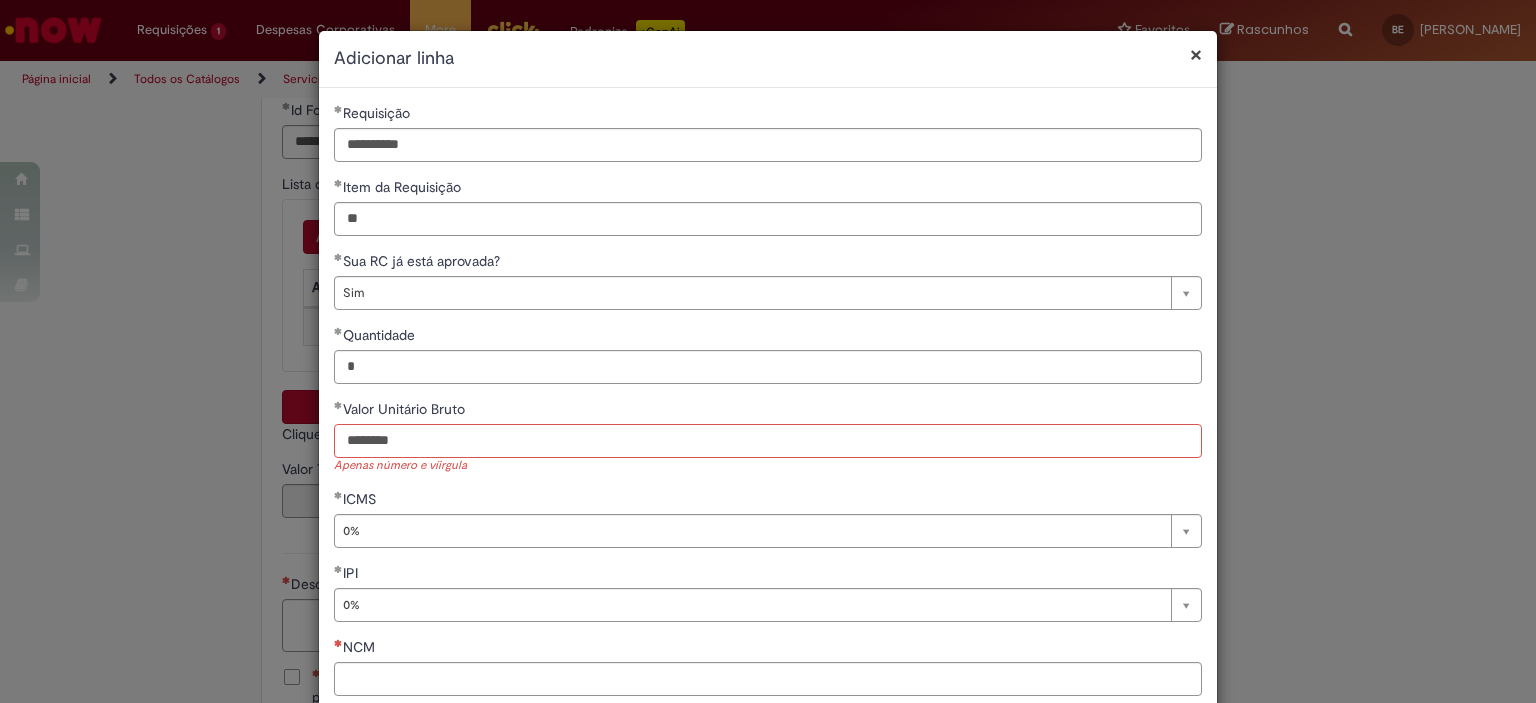 click on "********" at bounding box center [768, 441] 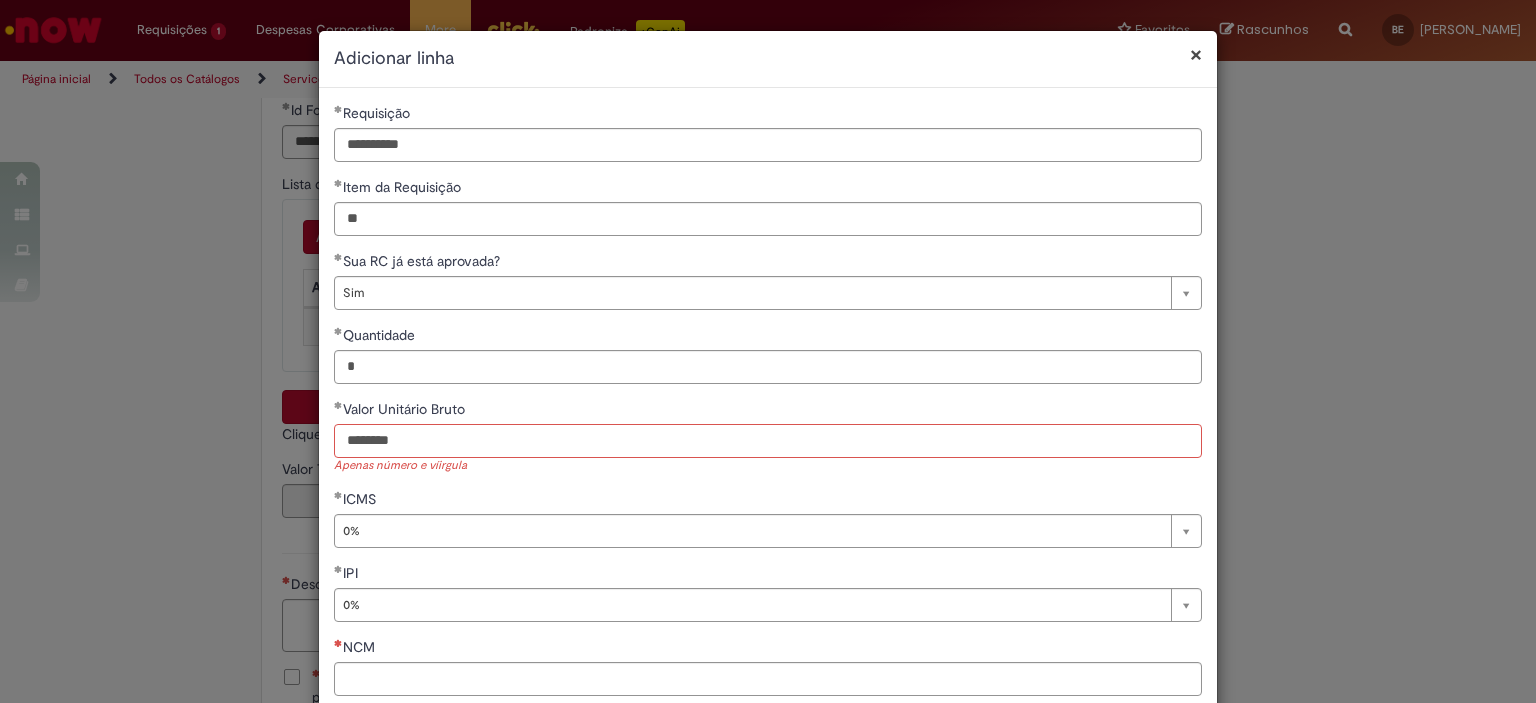 click on "********" at bounding box center (768, 441) 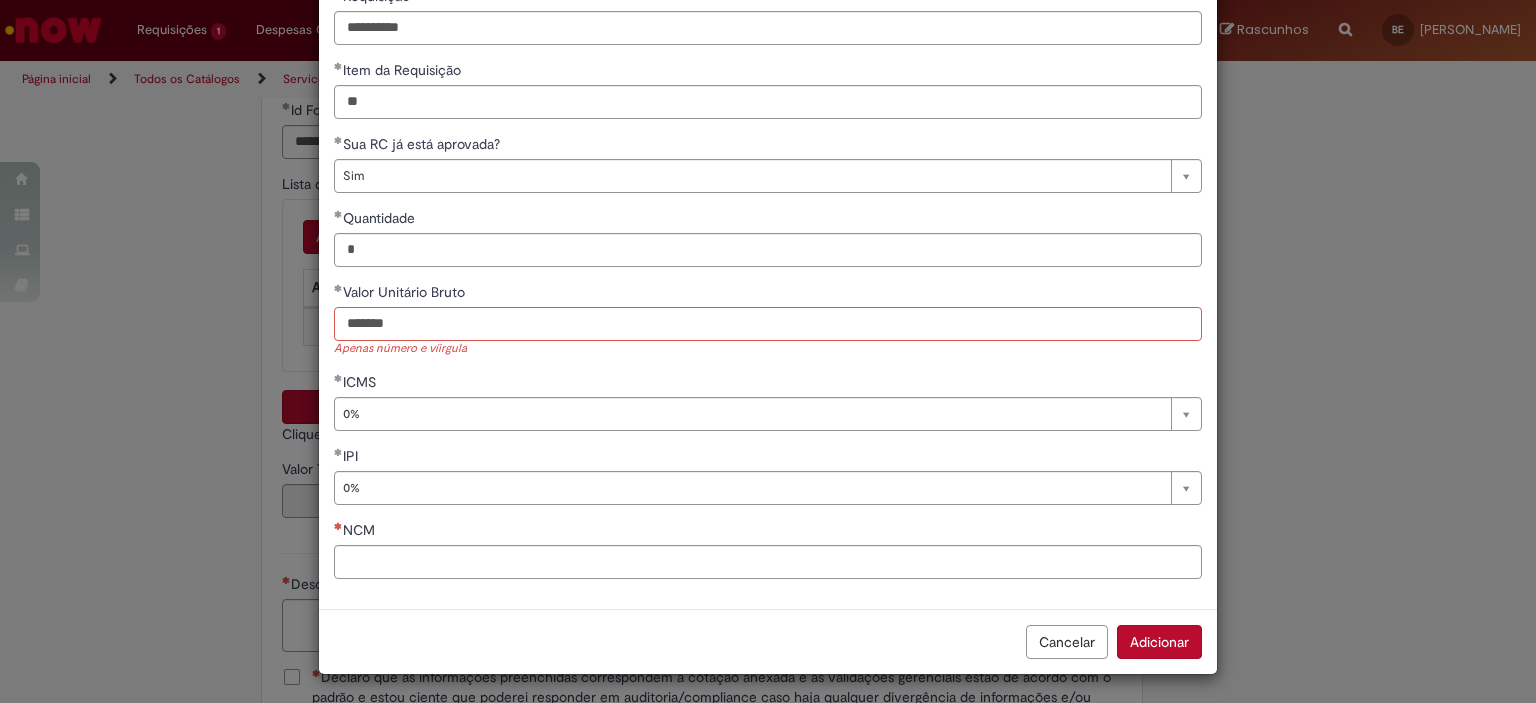 type on "*******" 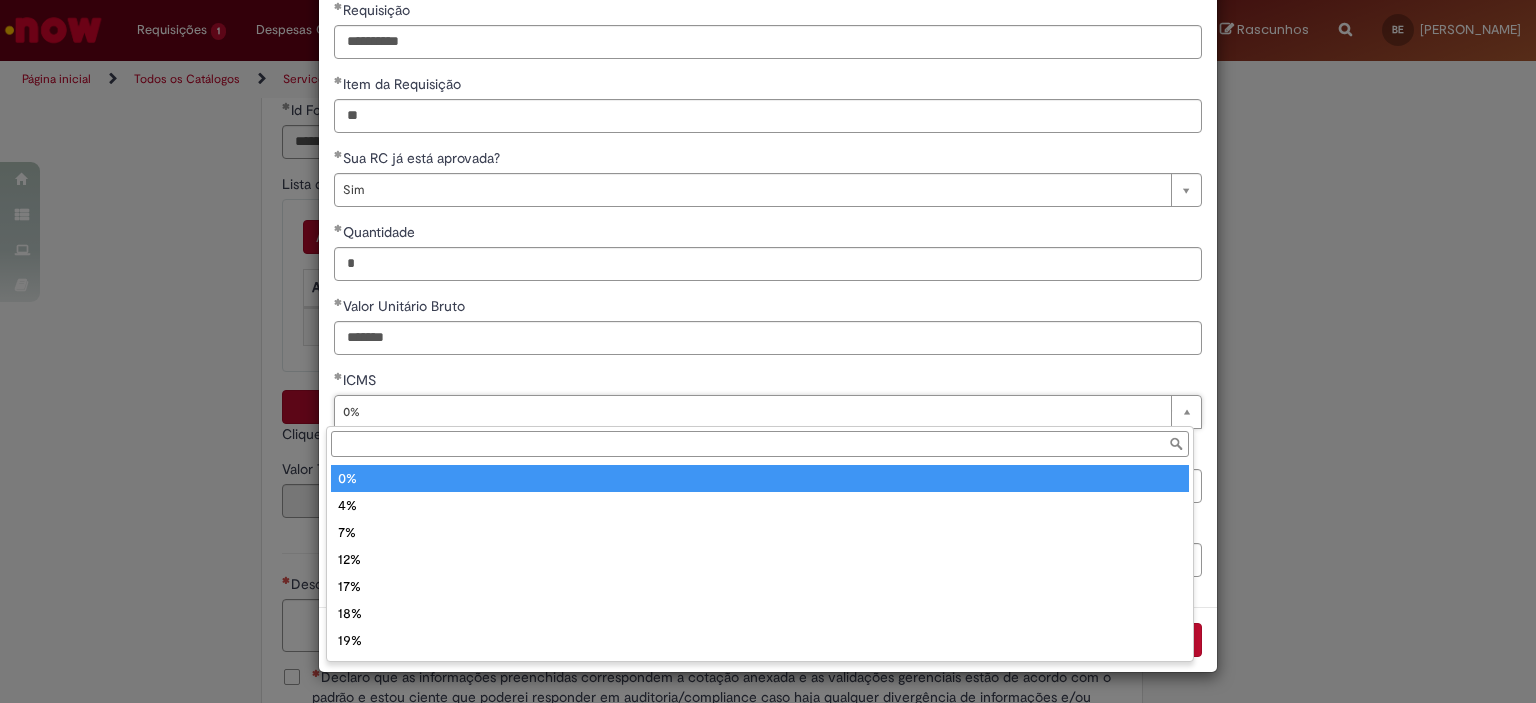 scroll, scrollTop: 101, scrollLeft: 0, axis: vertical 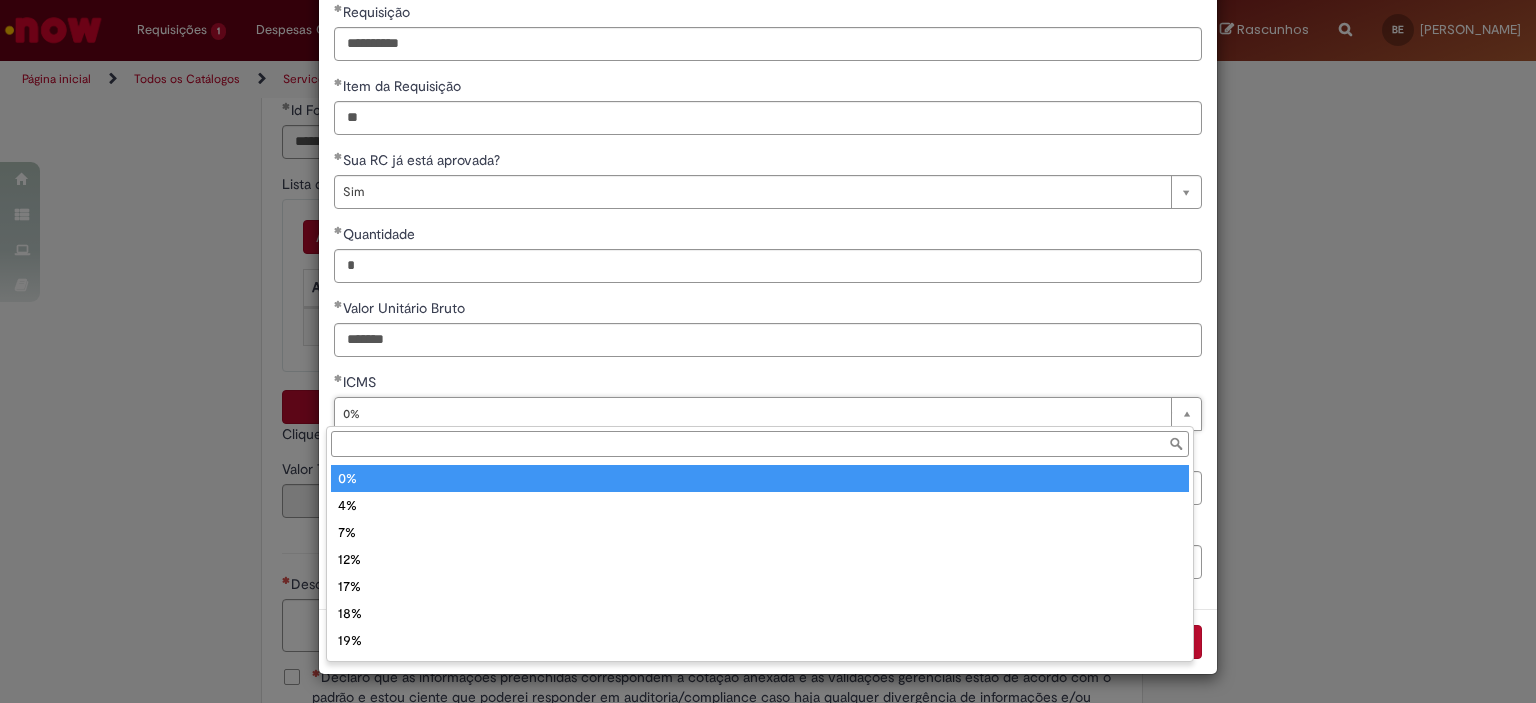 type on "**" 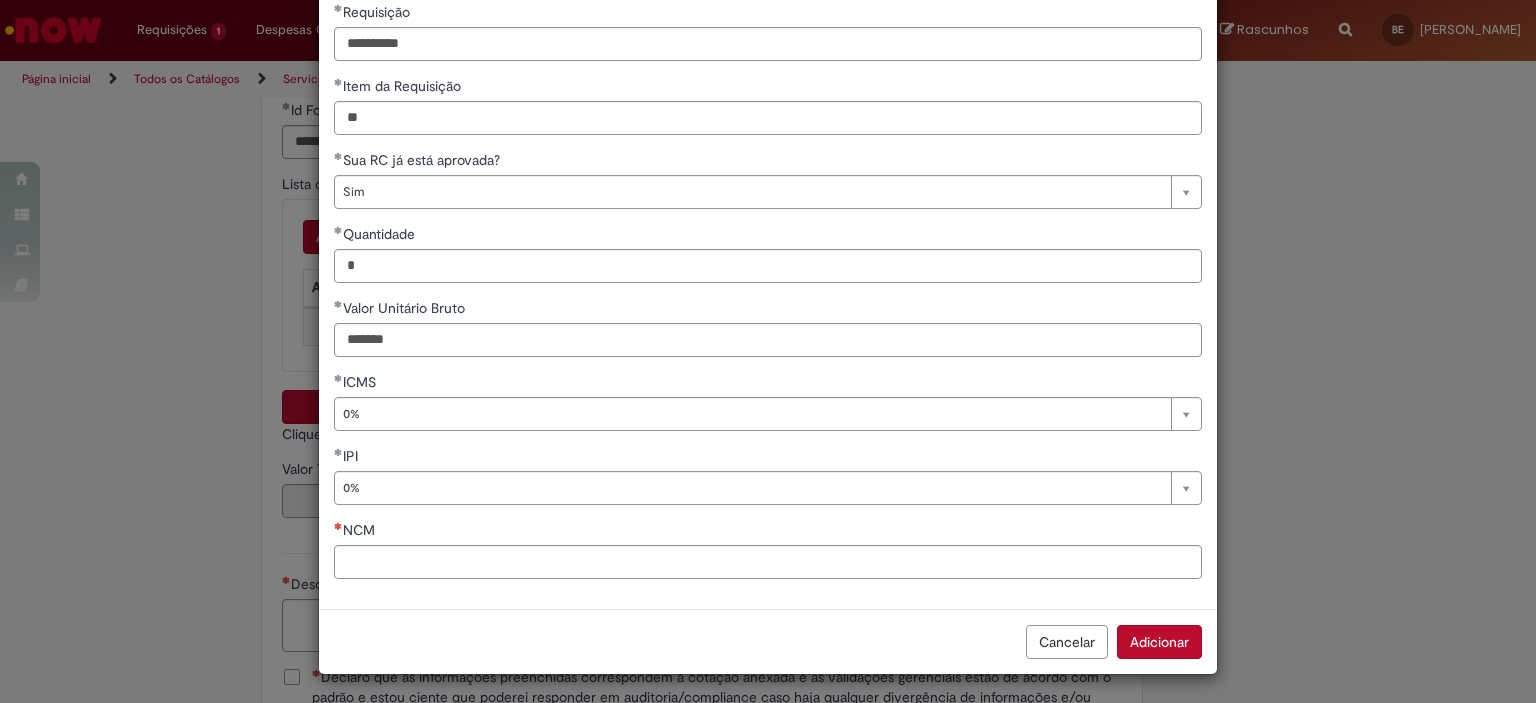 scroll, scrollTop: 0, scrollLeft: 0, axis: both 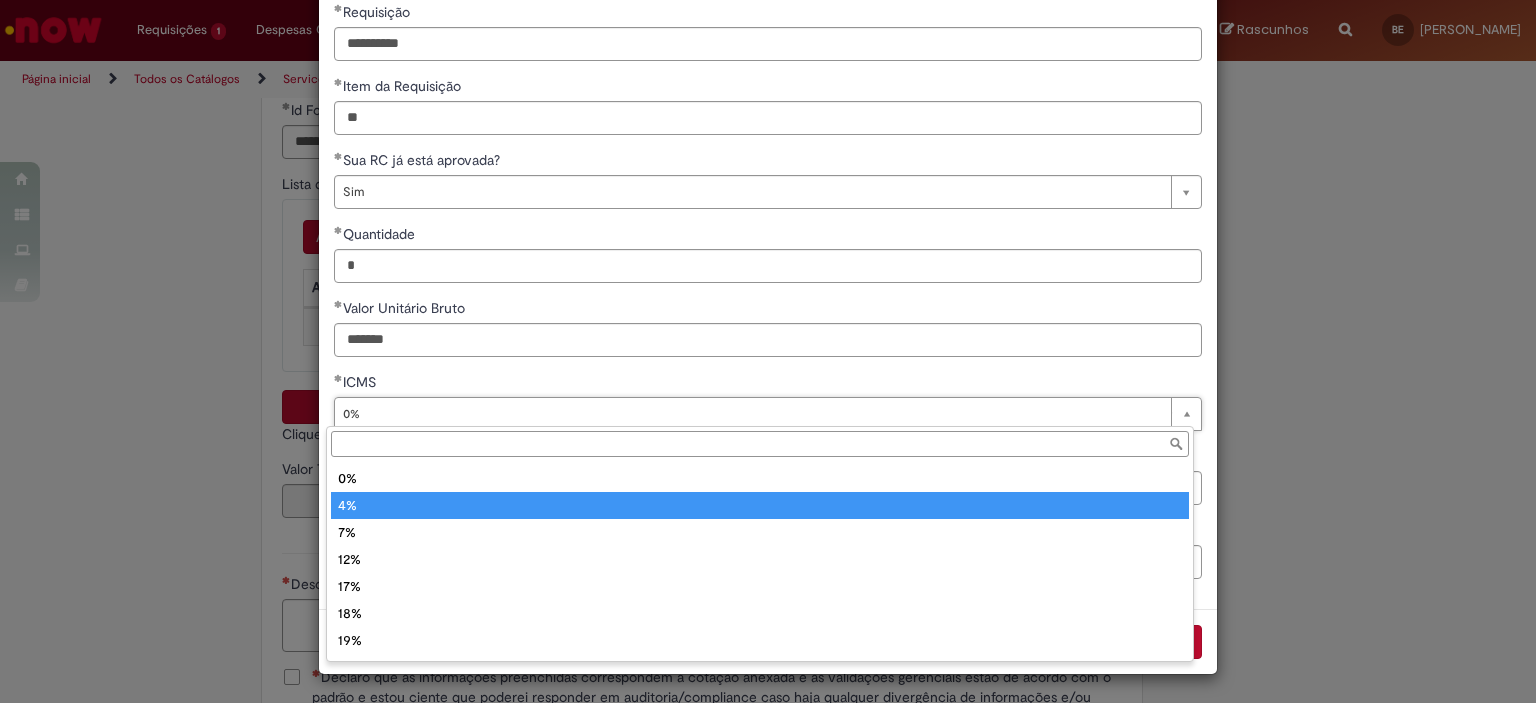 type on "**" 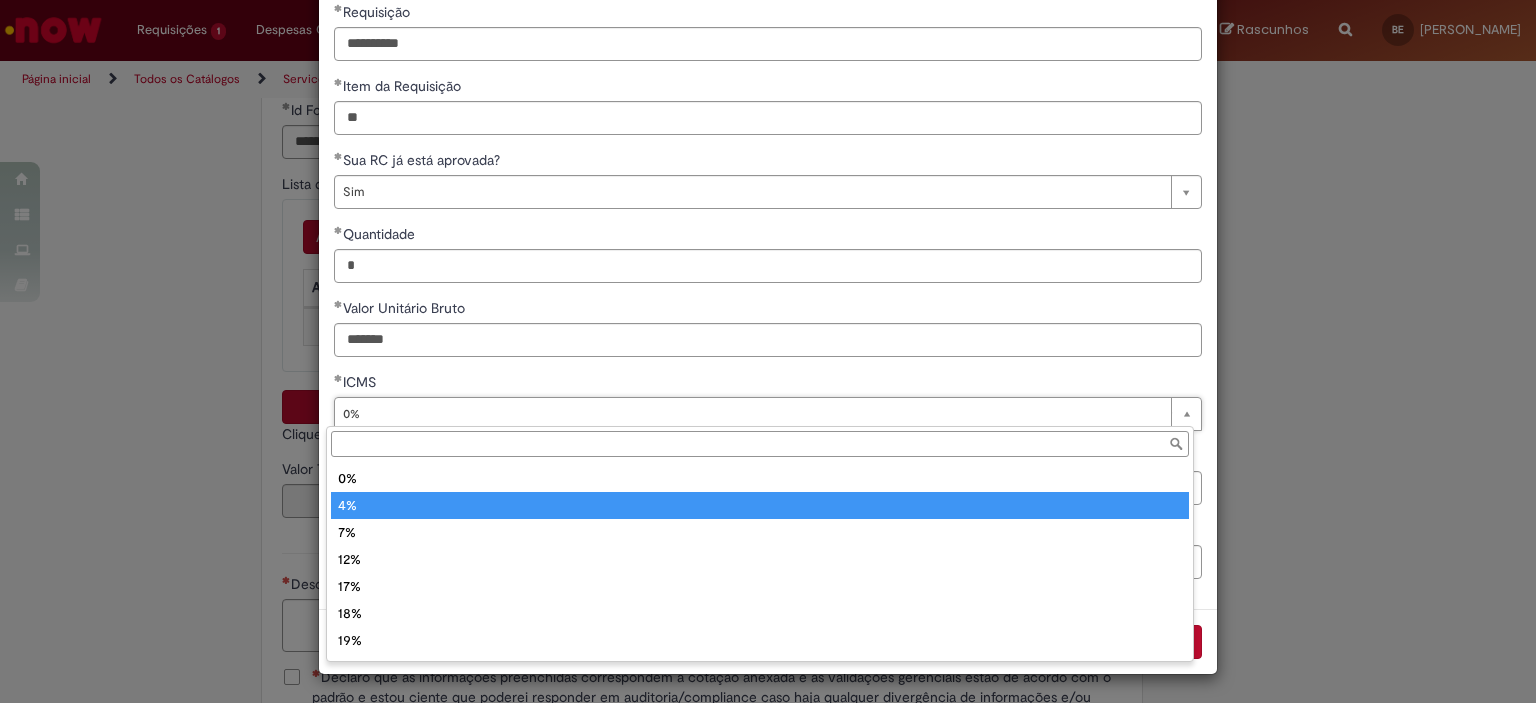 scroll, scrollTop: 0, scrollLeft: 17, axis: horizontal 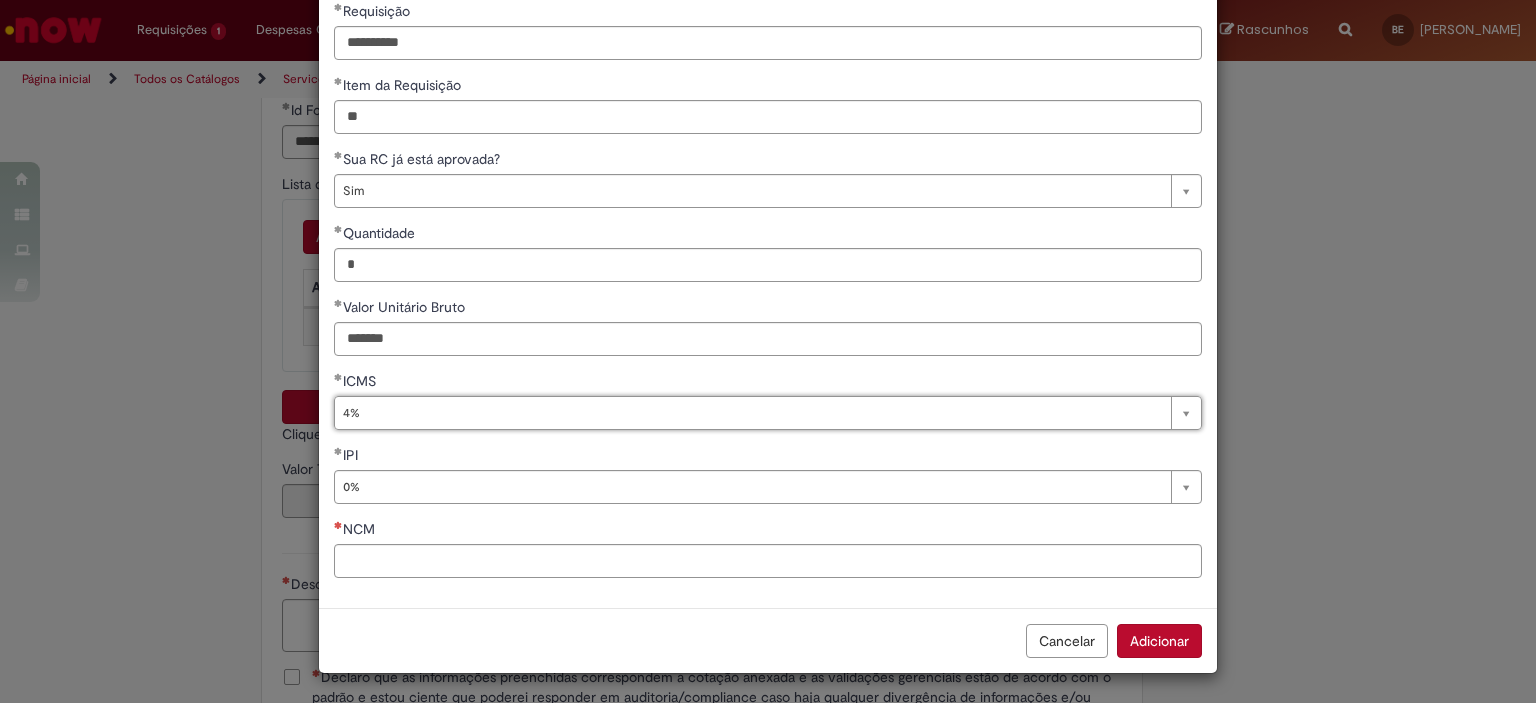 click on "**********" at bounding box center [768, 297] 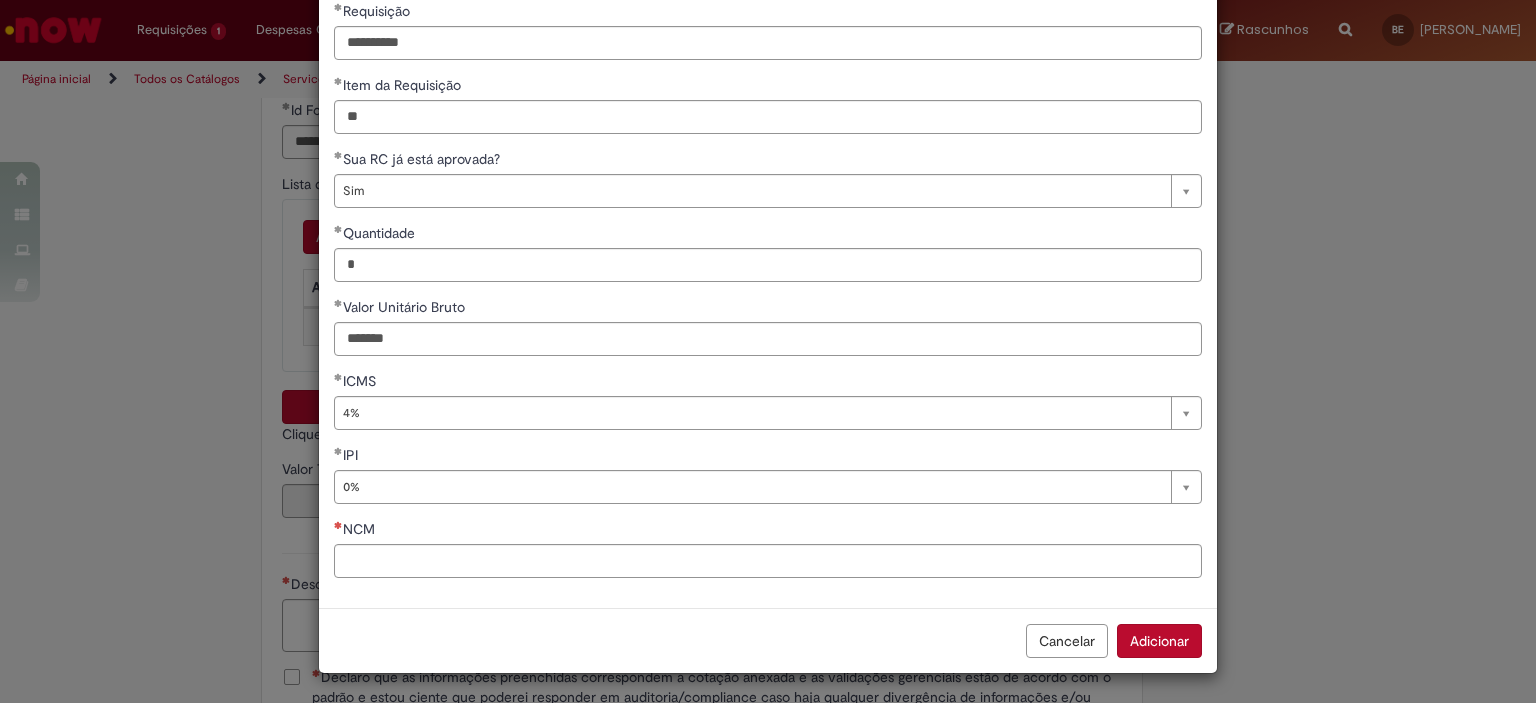 scroll, scrollTop: 101, scrollLeft: 0, axis: vertical 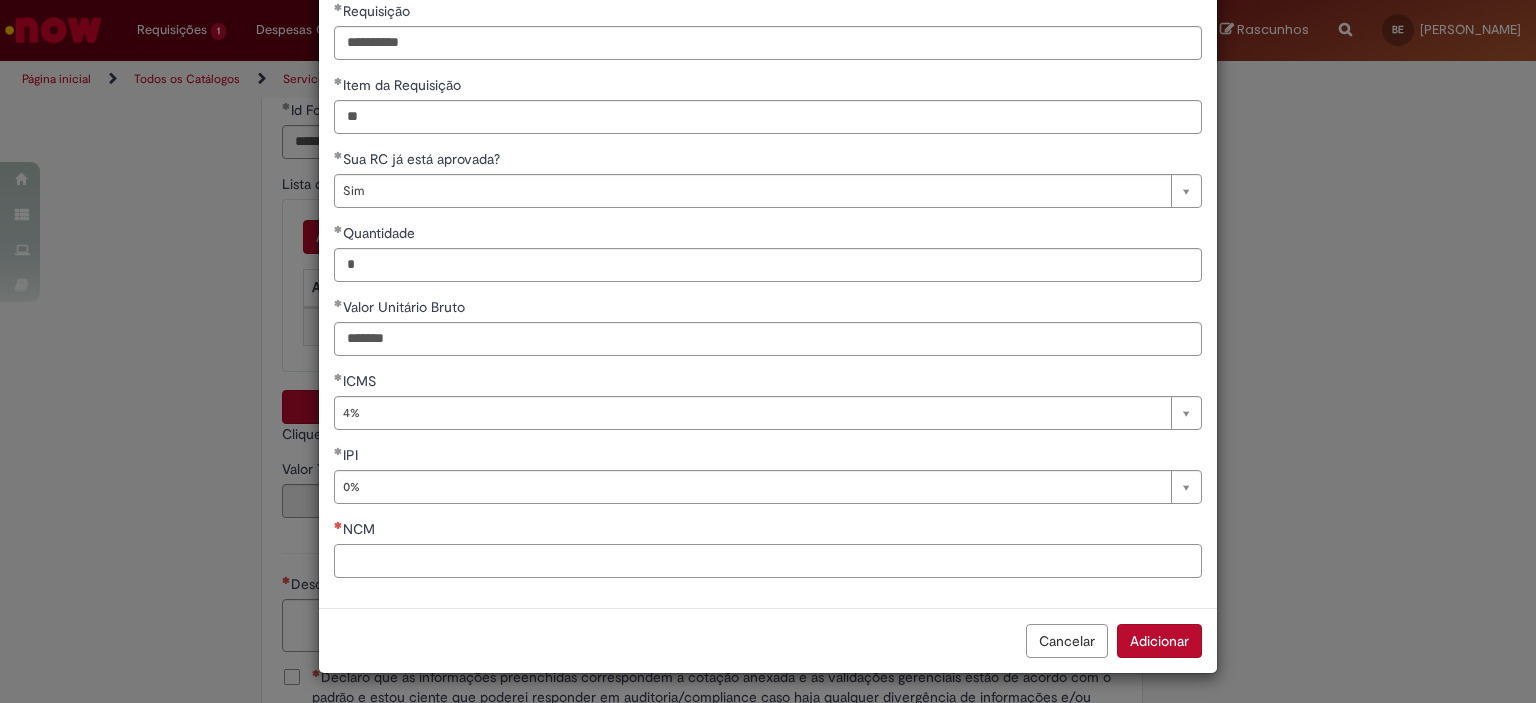 click on "NCM" at bounding box center (768, 561) 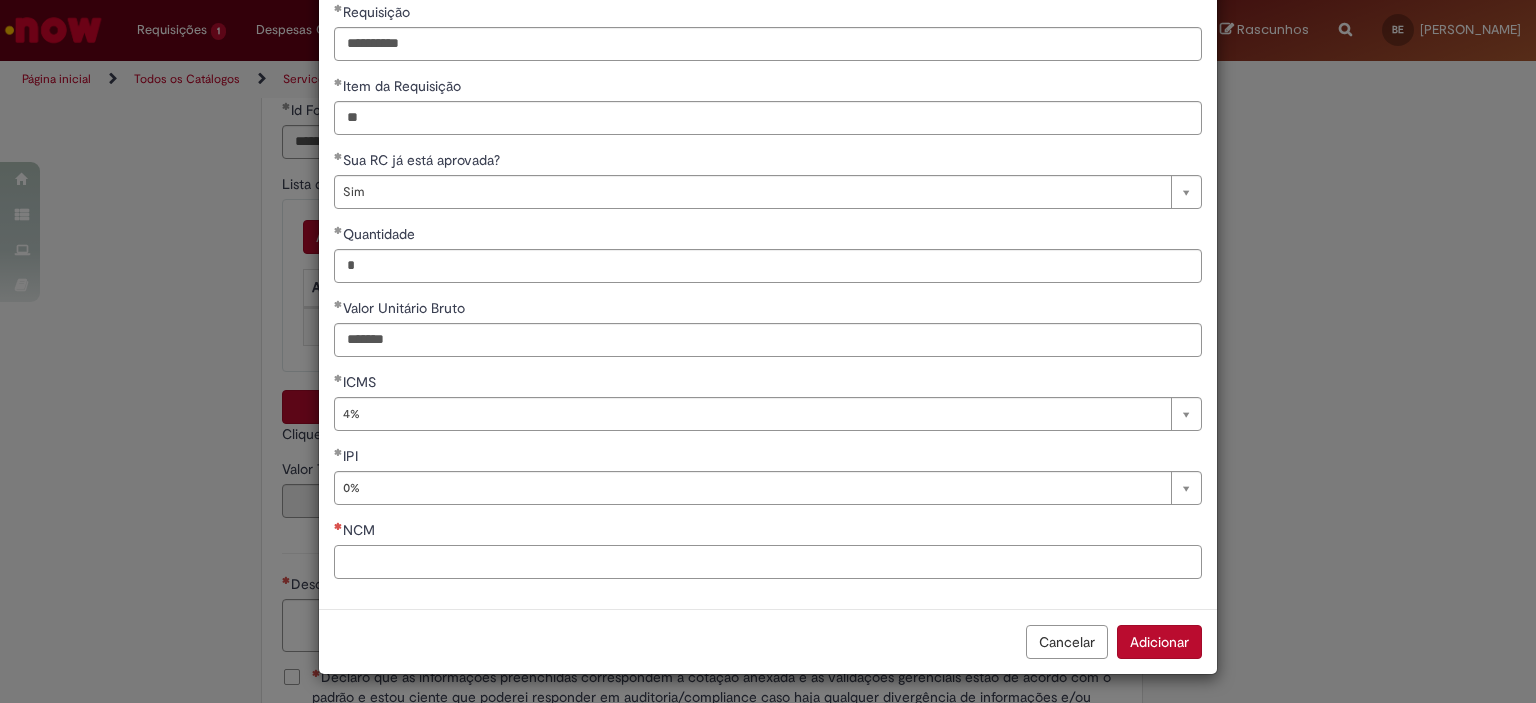 click on "NCM" at bounding box center (768, 562) 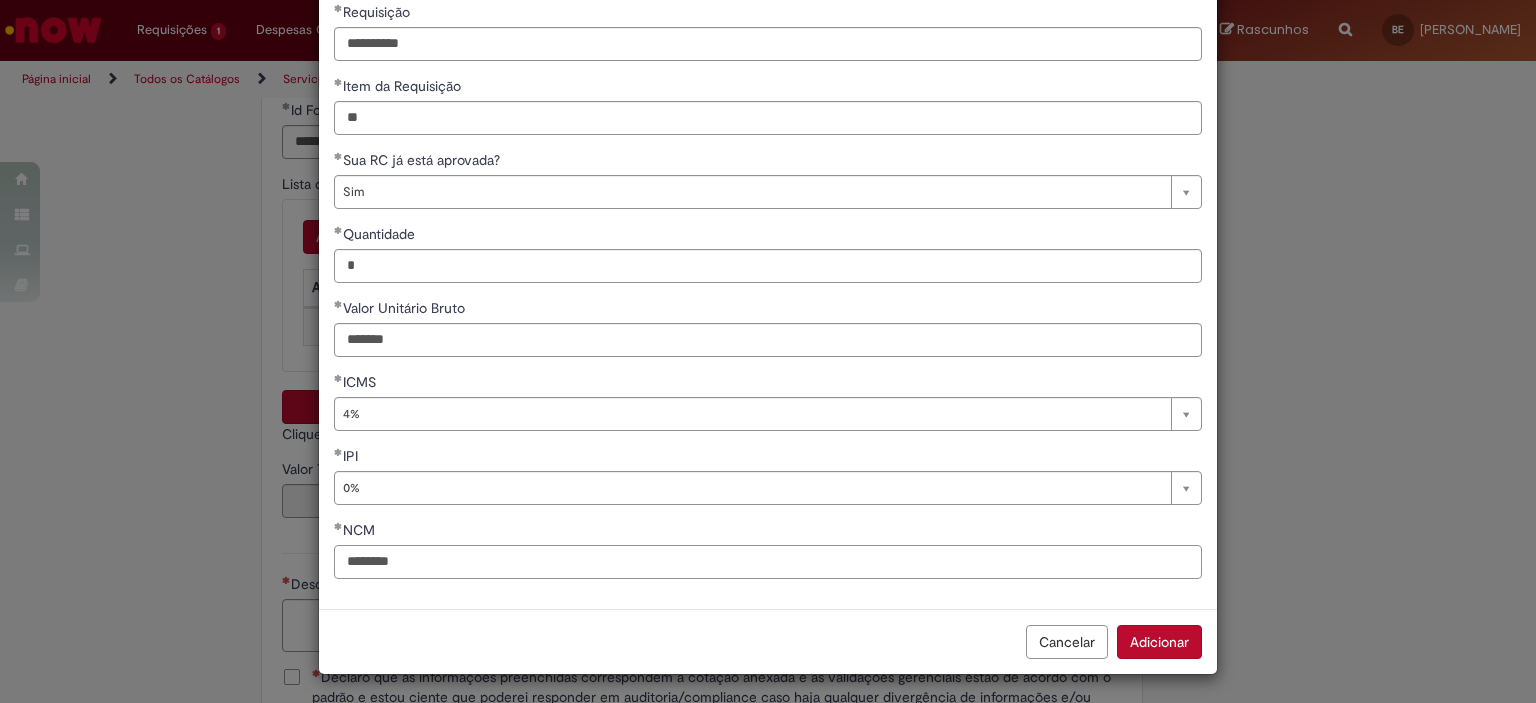 type on "********" 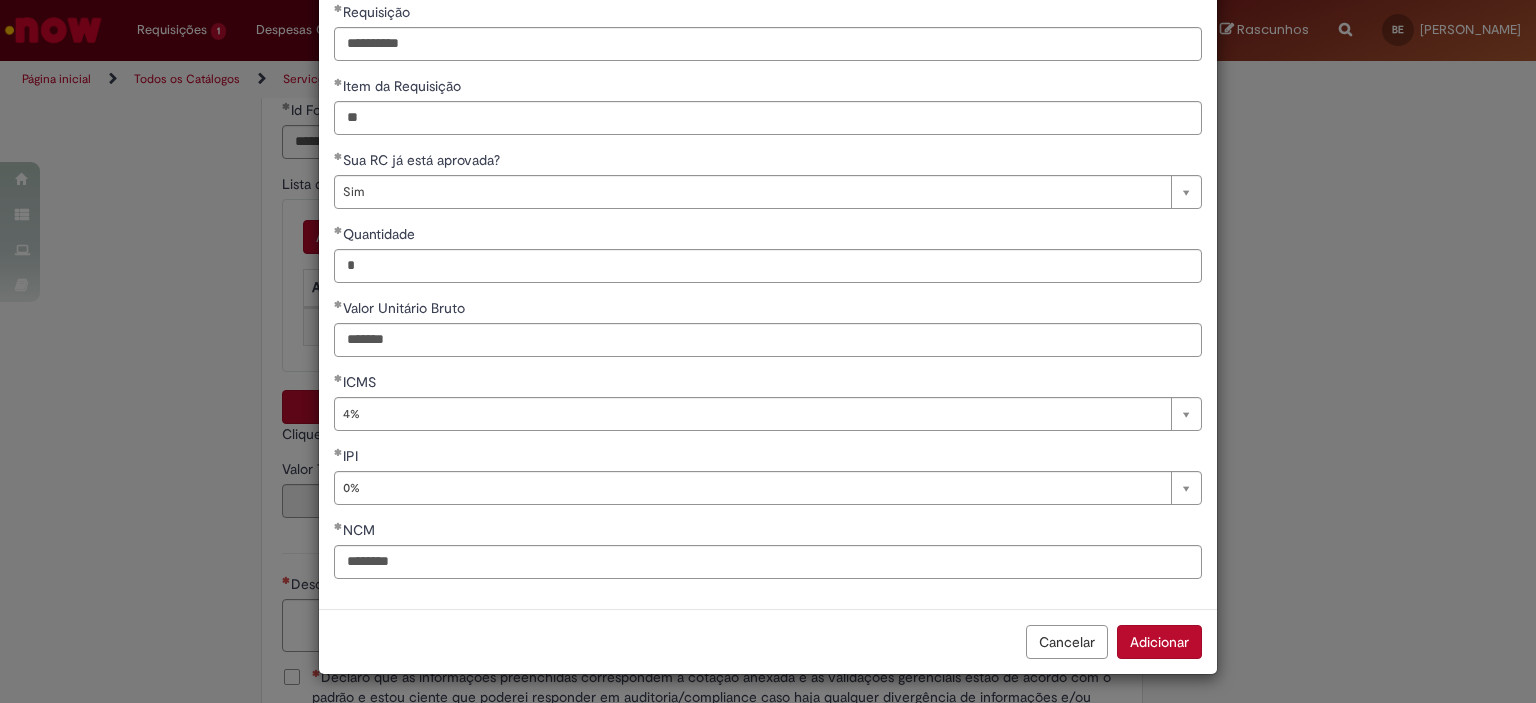 click on "**********" at bounding box center [768, 351] 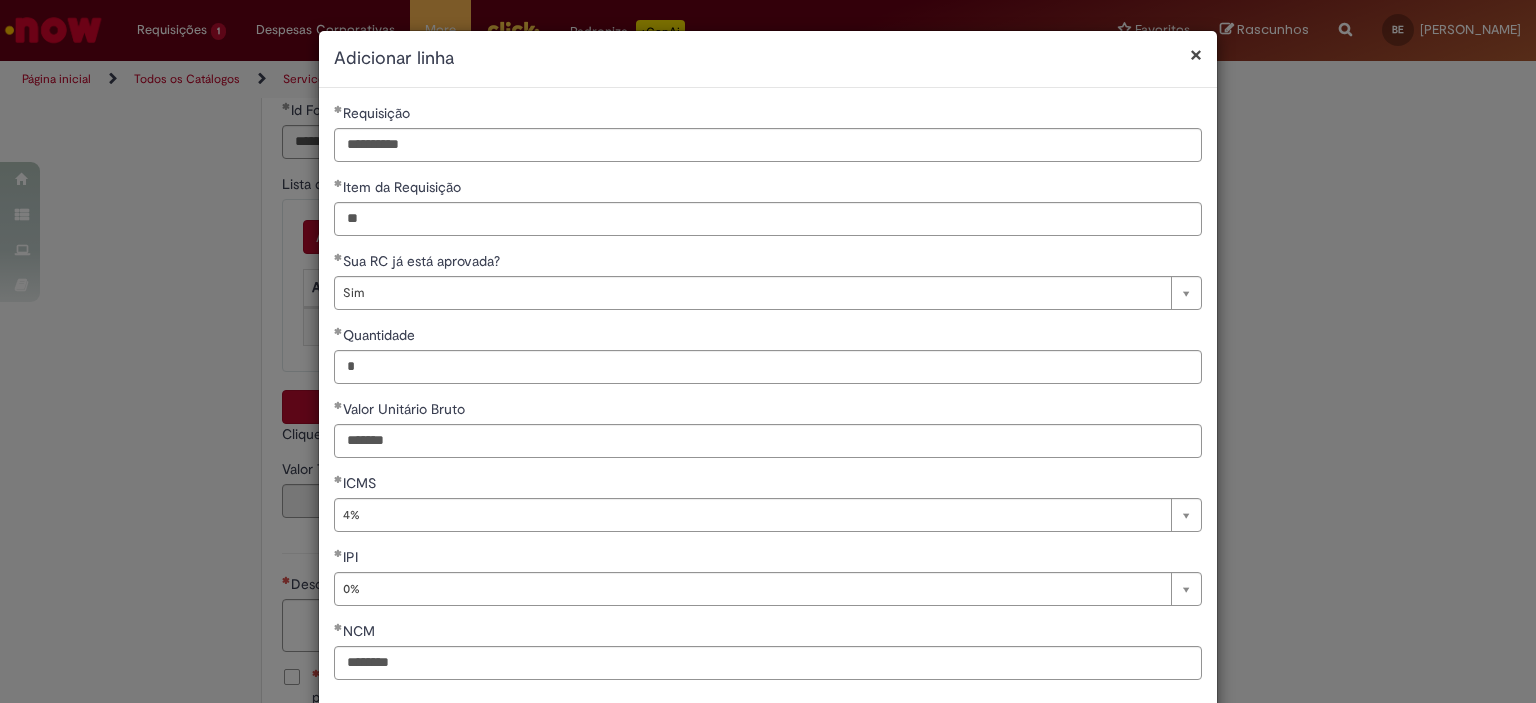 scroll, scrollTop: 100, scrollLeft: 0, axis: vertical 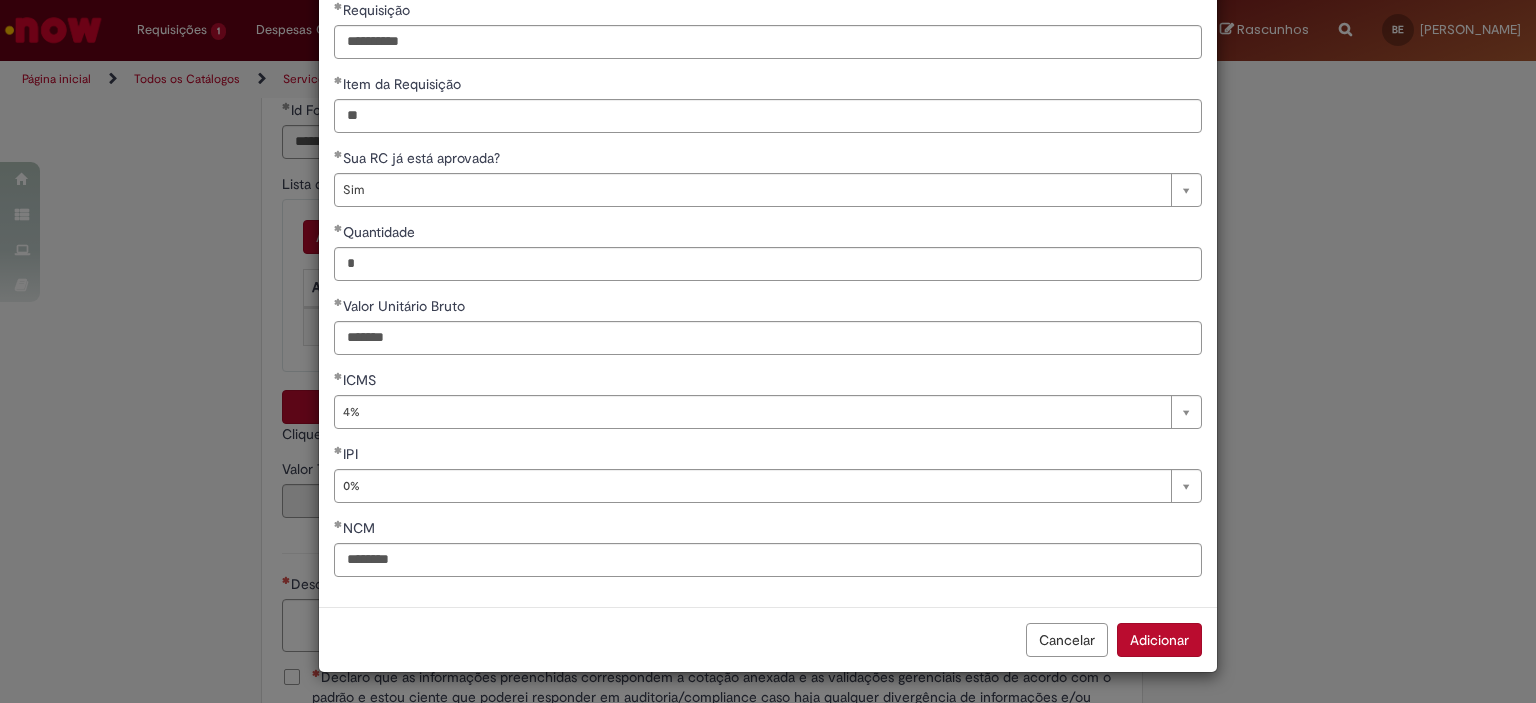 click on "Adicionar" at bounding box center (1159, 640) 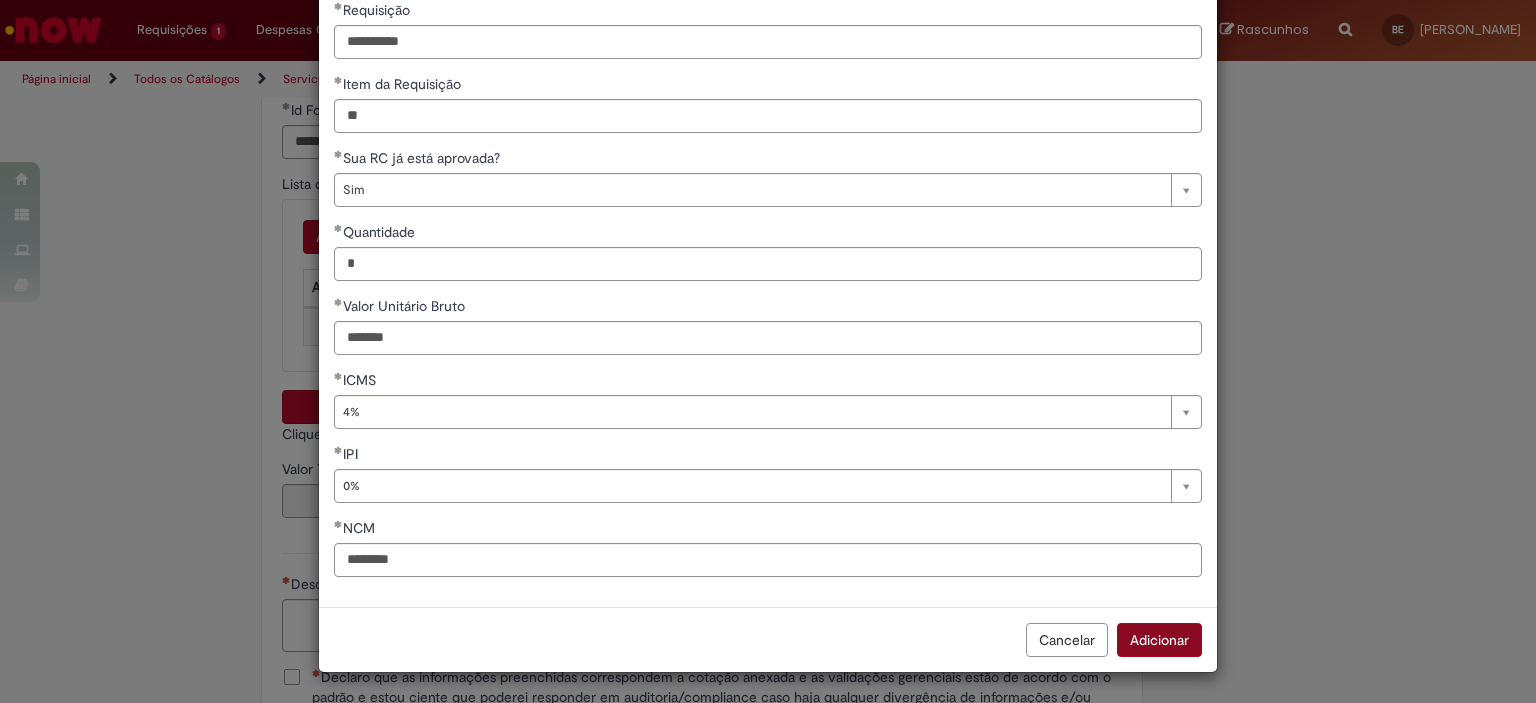 scroll, scrollTop: 101, scrollLeft: 0, axis: vertical 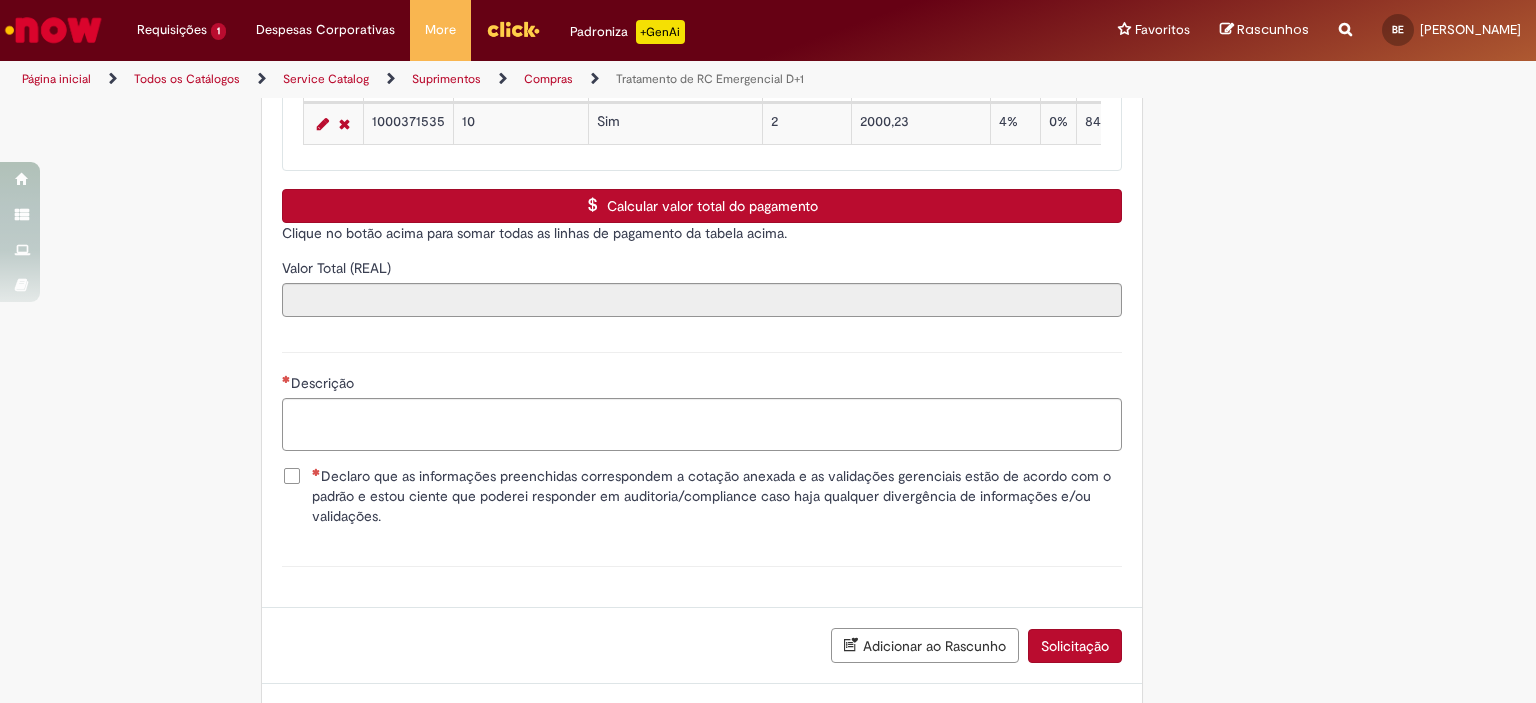 click on "Calcular valor total do pagamento" at bounding box center [702, 206] 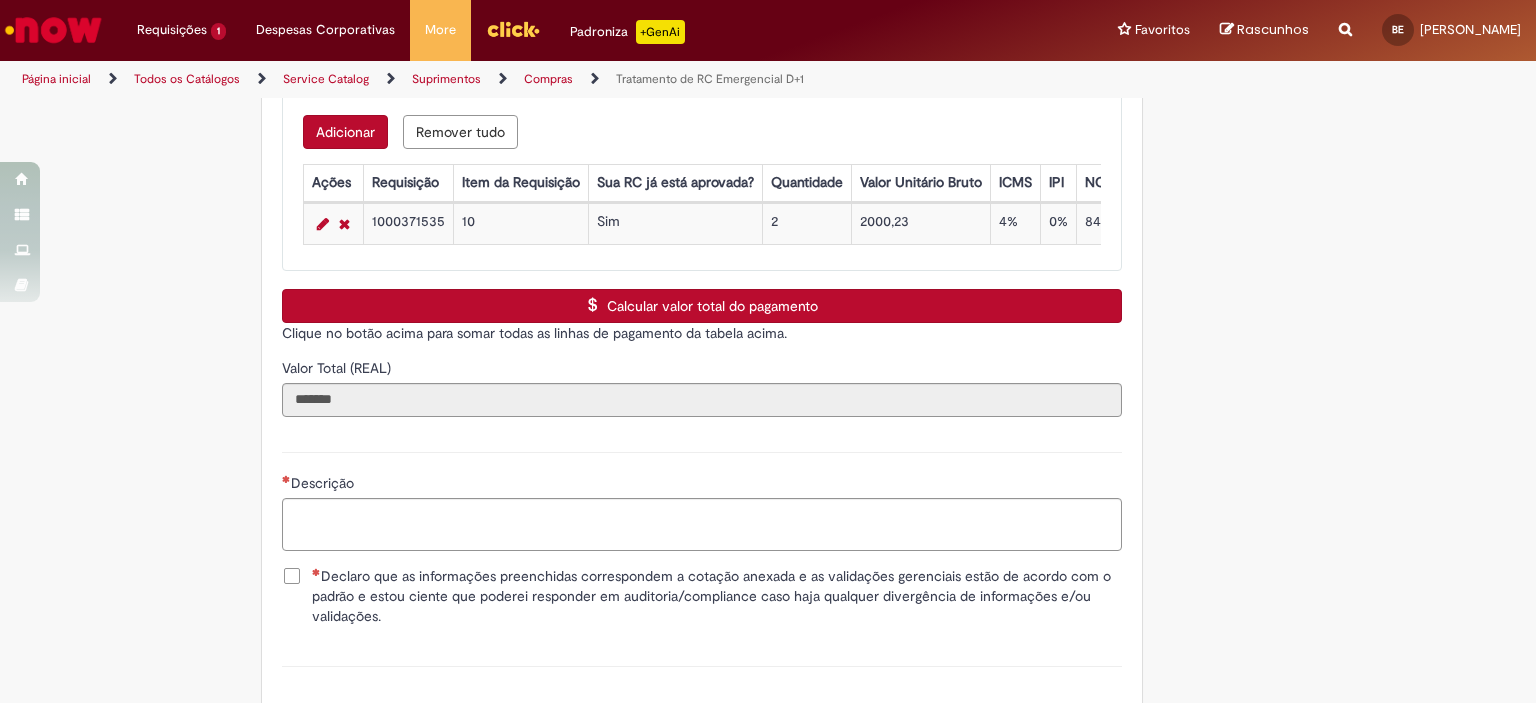 scroll, scrollTop: 1389, scrollLeft: 0, axis: vertical 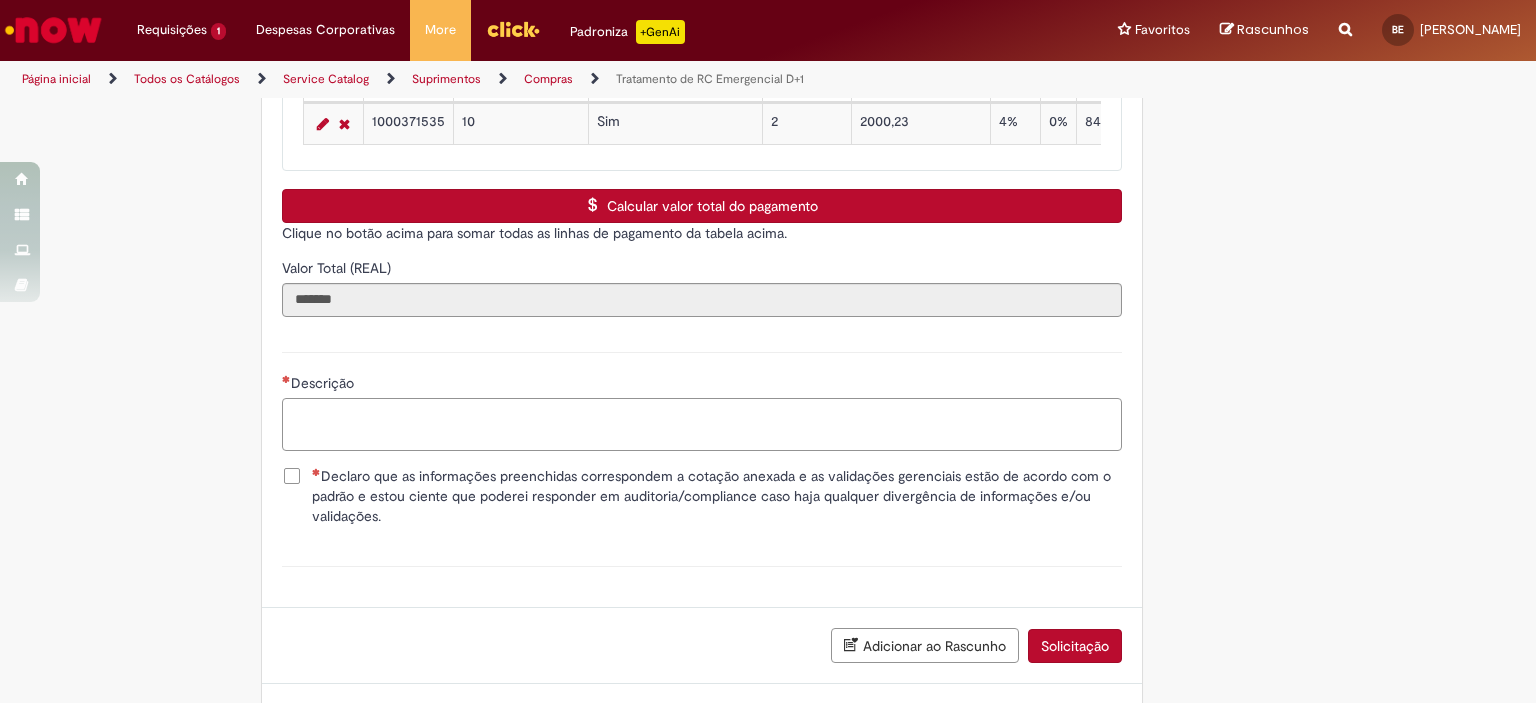click on "Descrição" at bounding box center [702, 425] 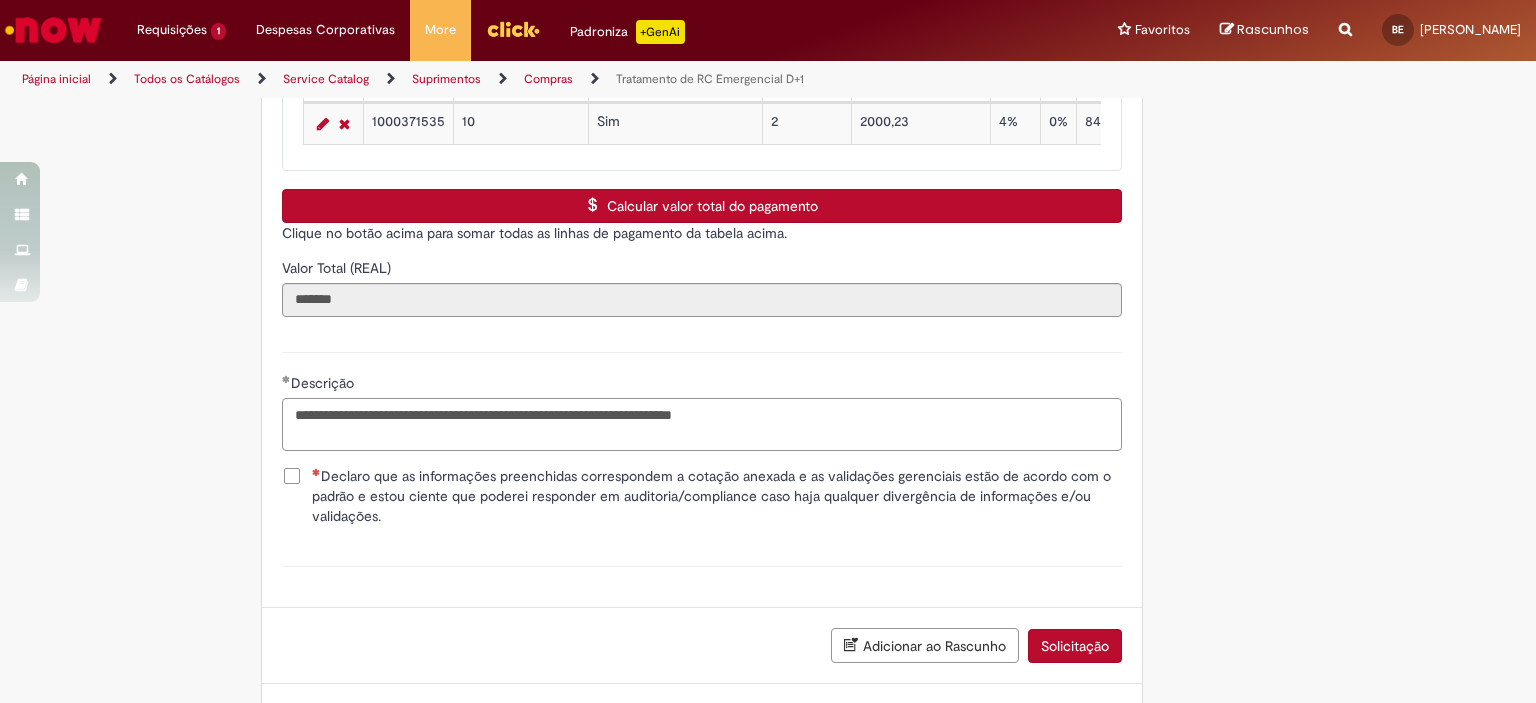 drag, startPoint x: 410, startPoint y: 424, endPoint x: 156, endPoint y: 398, distance: 255.32724 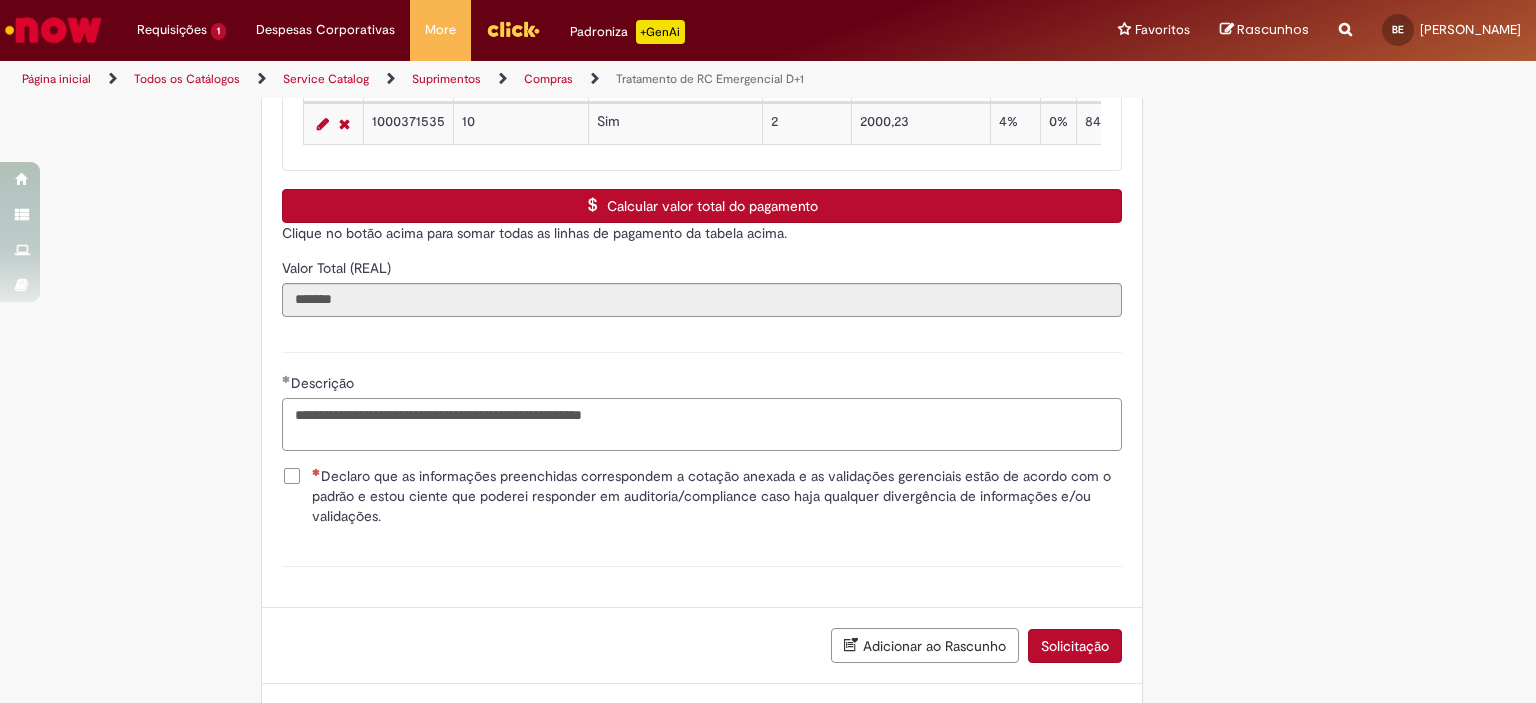 type on "**********" 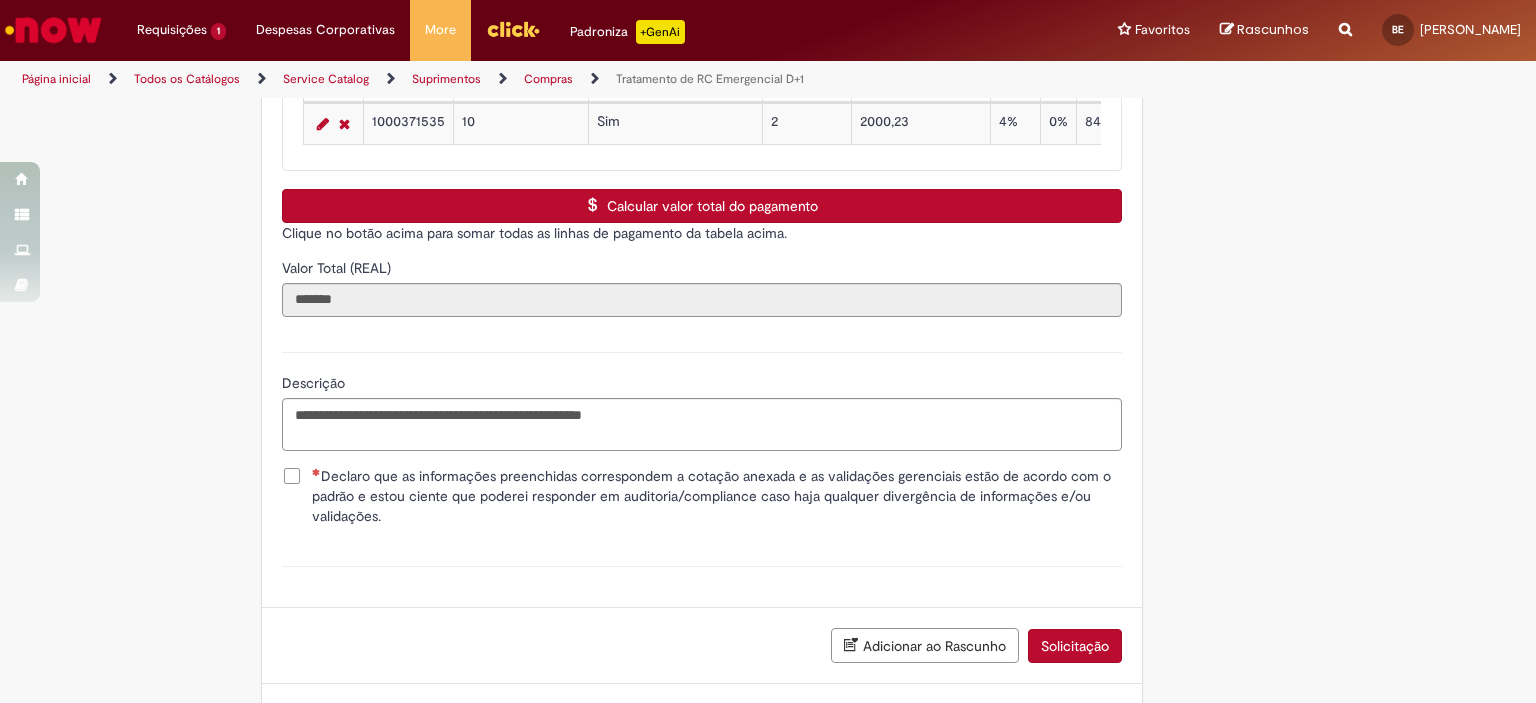 click on "Declaro que as informações preenchidas correspondem a cotação anexada e as validações gerenciais estão de acordo com o padrão e estou ciente que poderei responder em auditoria/compliance caso haja qualquer divergência de informações e/ou validações." at bounding box center [717, 496] 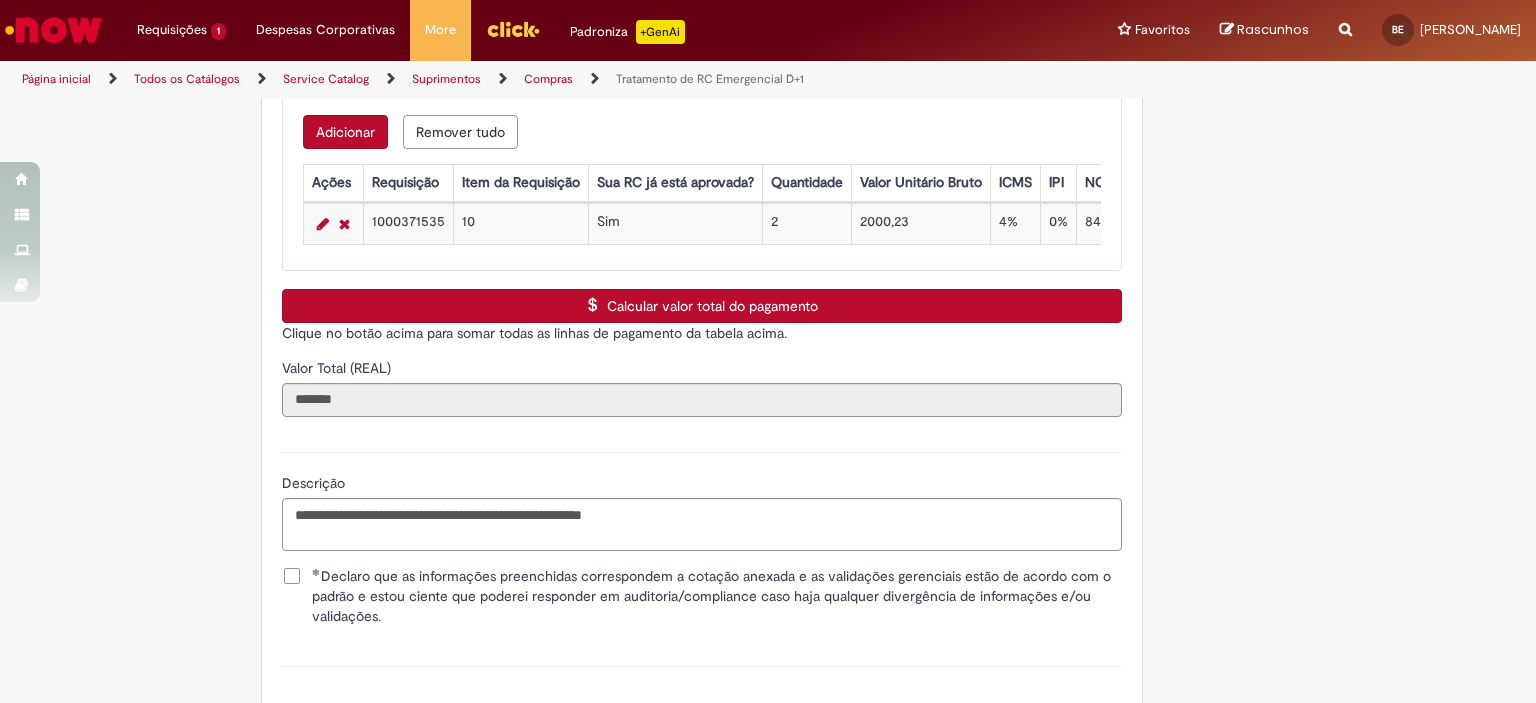 scroll, scrollTop: 1489, scrollLeft: 0, axis: vertical 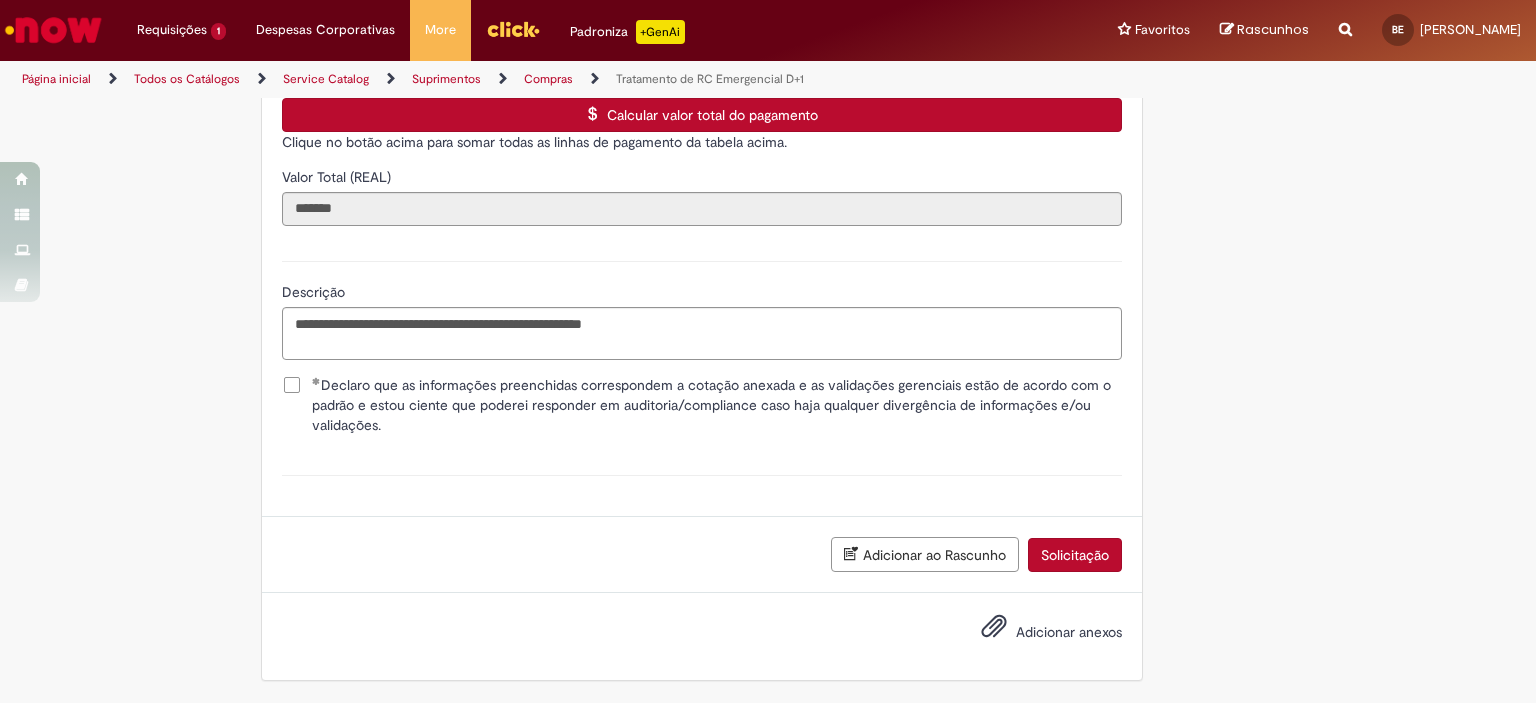 click on "Adicionar anexos" at bounding box center (1069, 632) 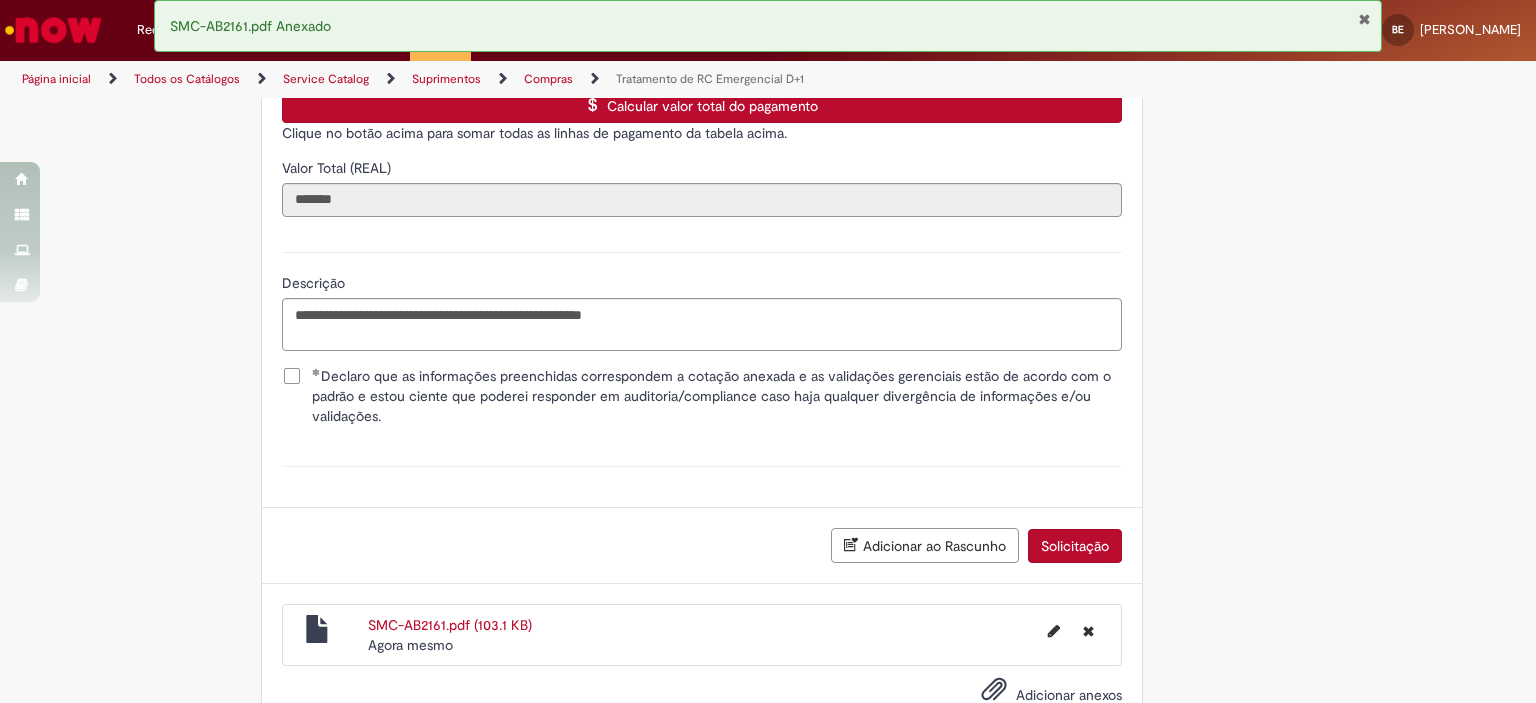 scroll, scrollTop: 1560, scrollLeft: 0, axis: vertical 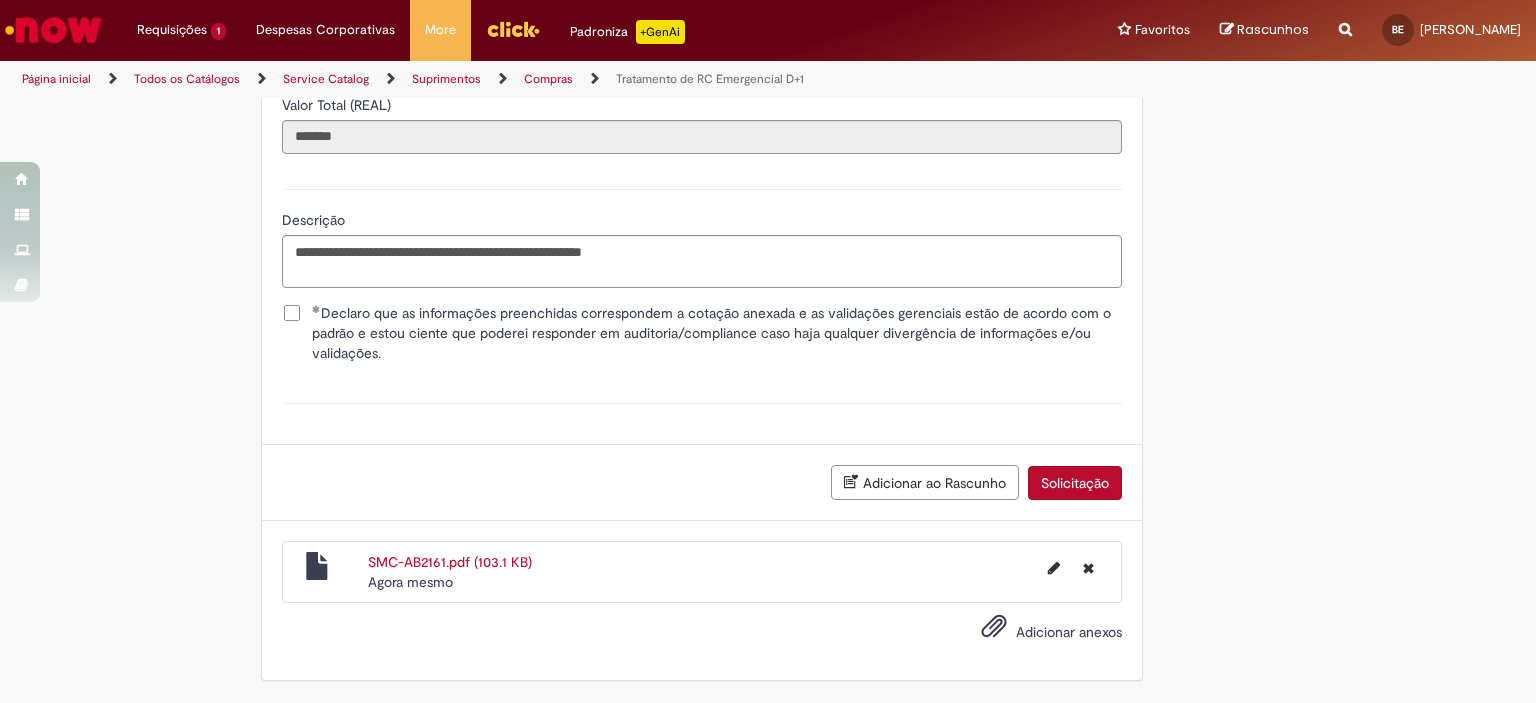 click on "Adicionar ao Rascunho" at bounding box center [925, 482] 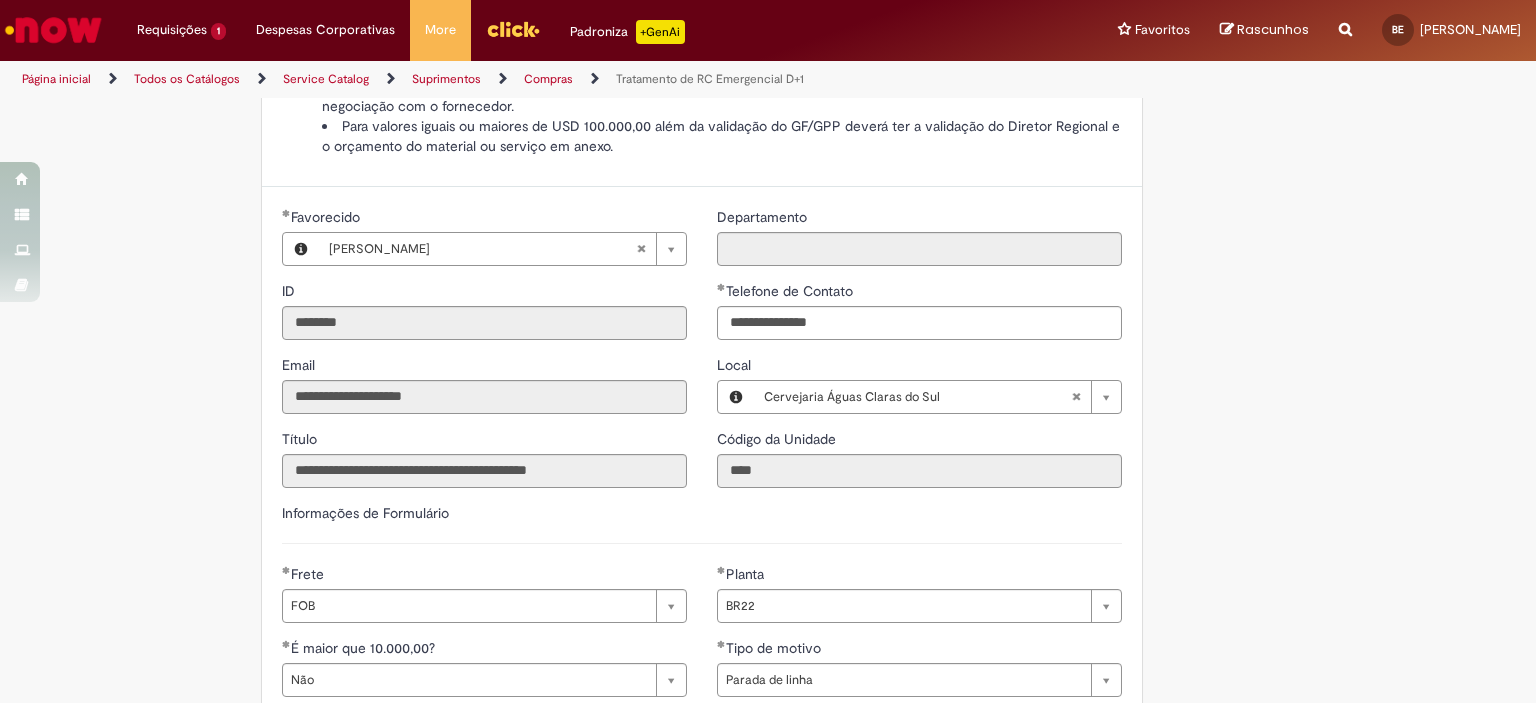 scroll, scrollTop: 0, scrollLeft: 0, axis: both 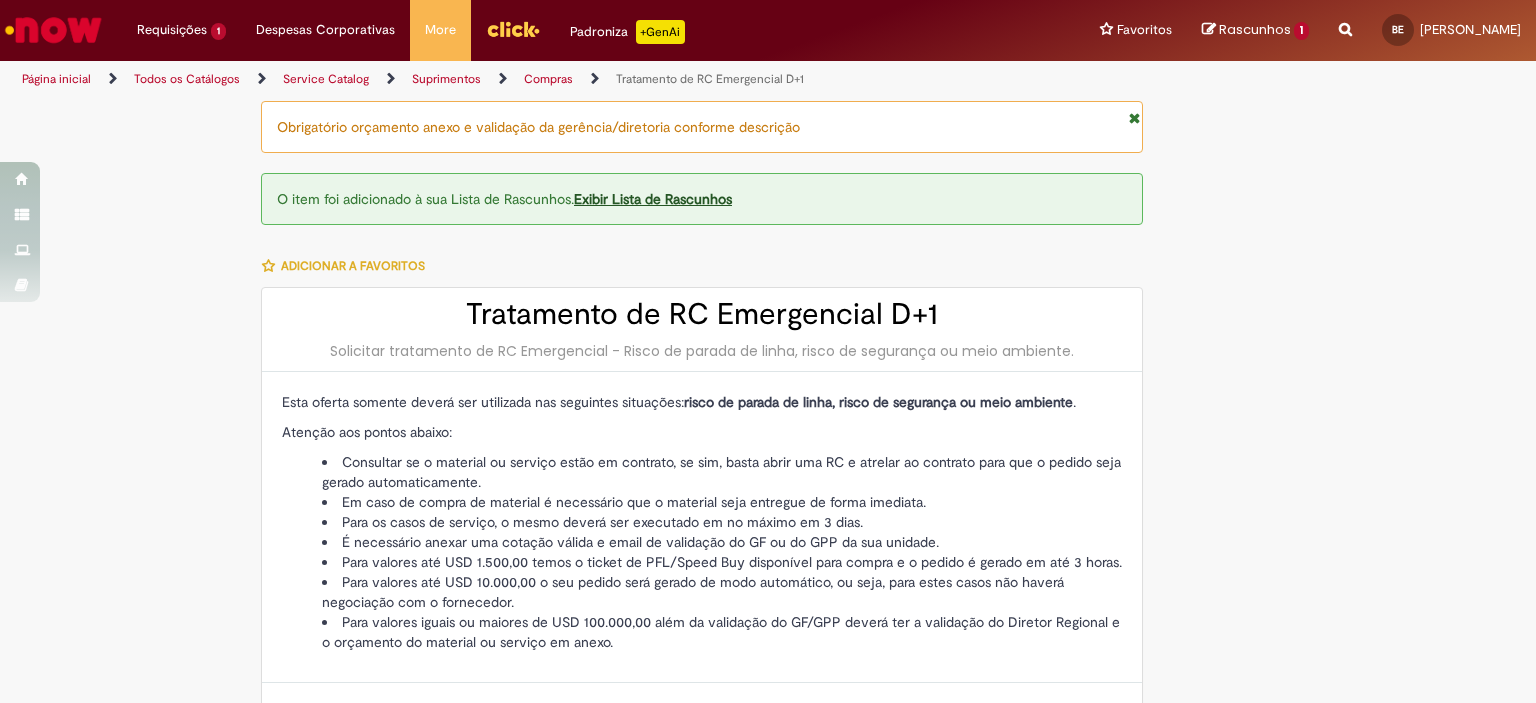 click at bounding box center (53, 30) 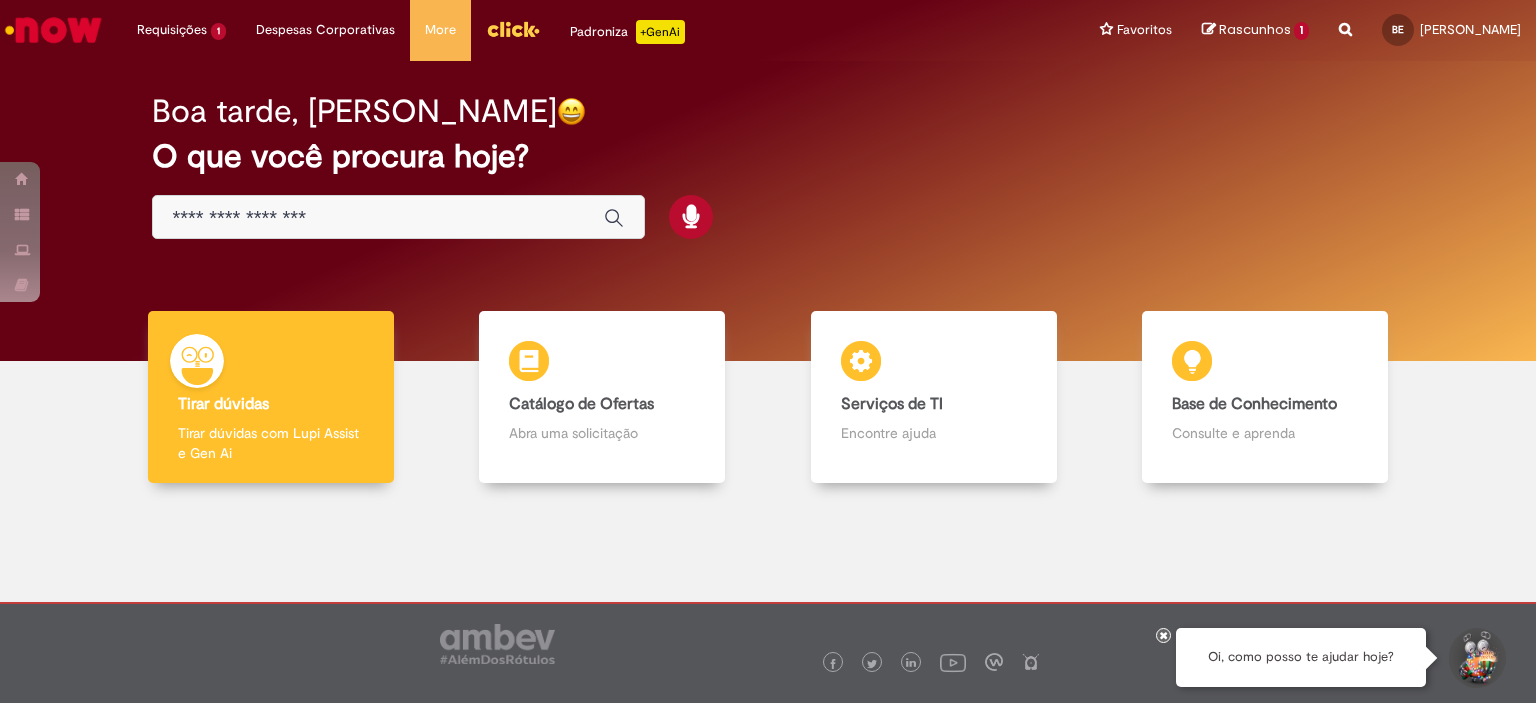 scroll, scrollTop: 0, scrollLeft: 0, axis: both 